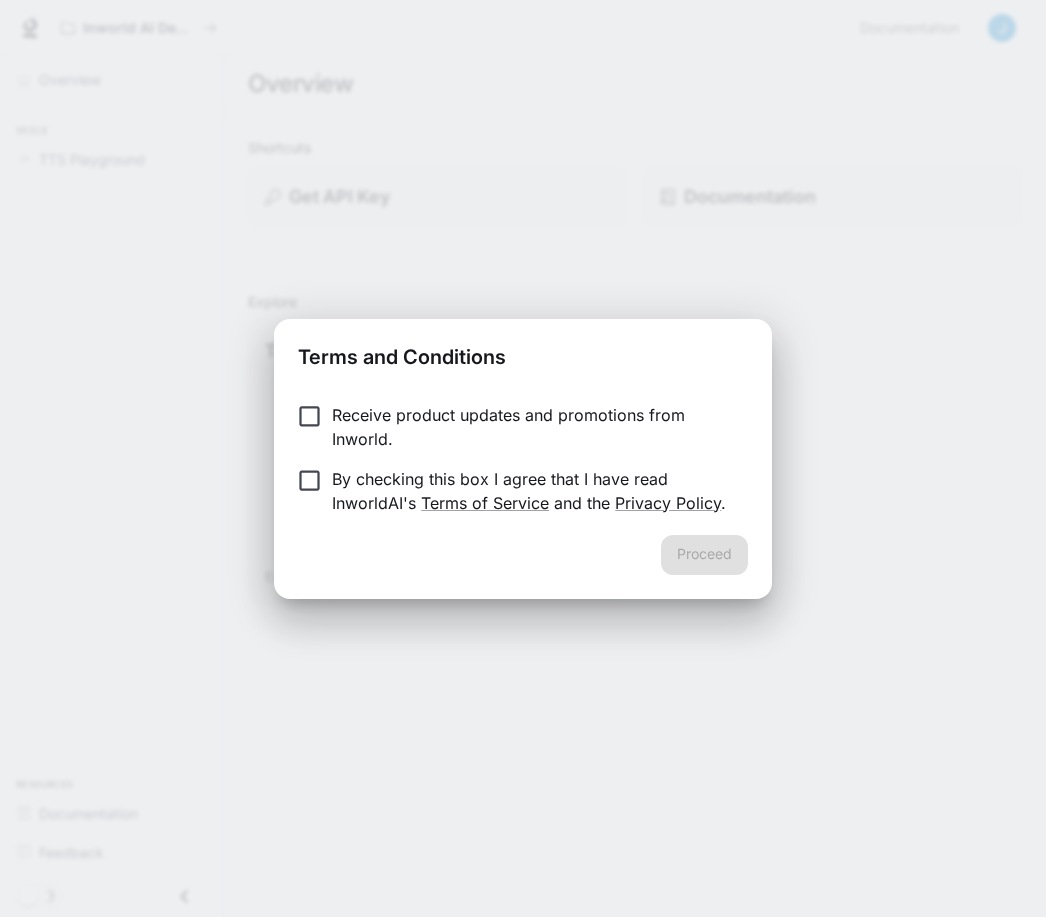scroll, scrollTop: 0, scrollLeft: 0, axis: both 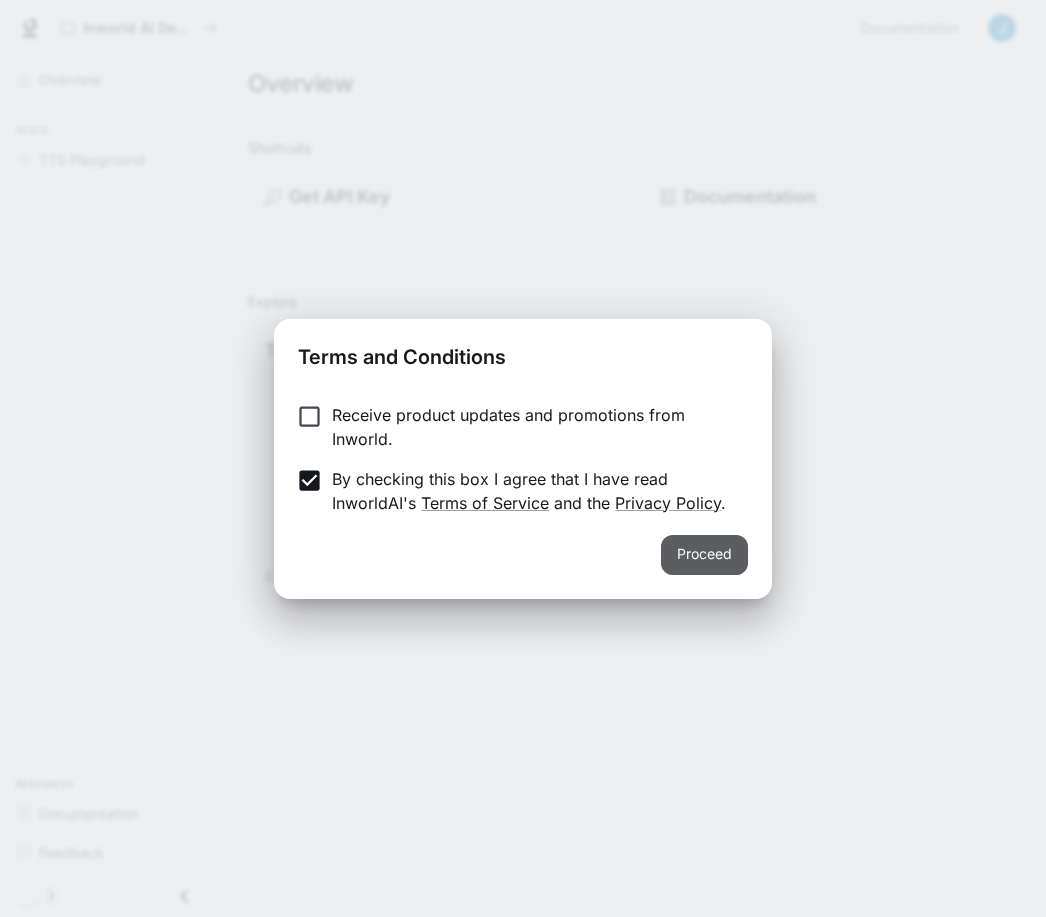 click on "Proceed" at bounding box center (704, 555) 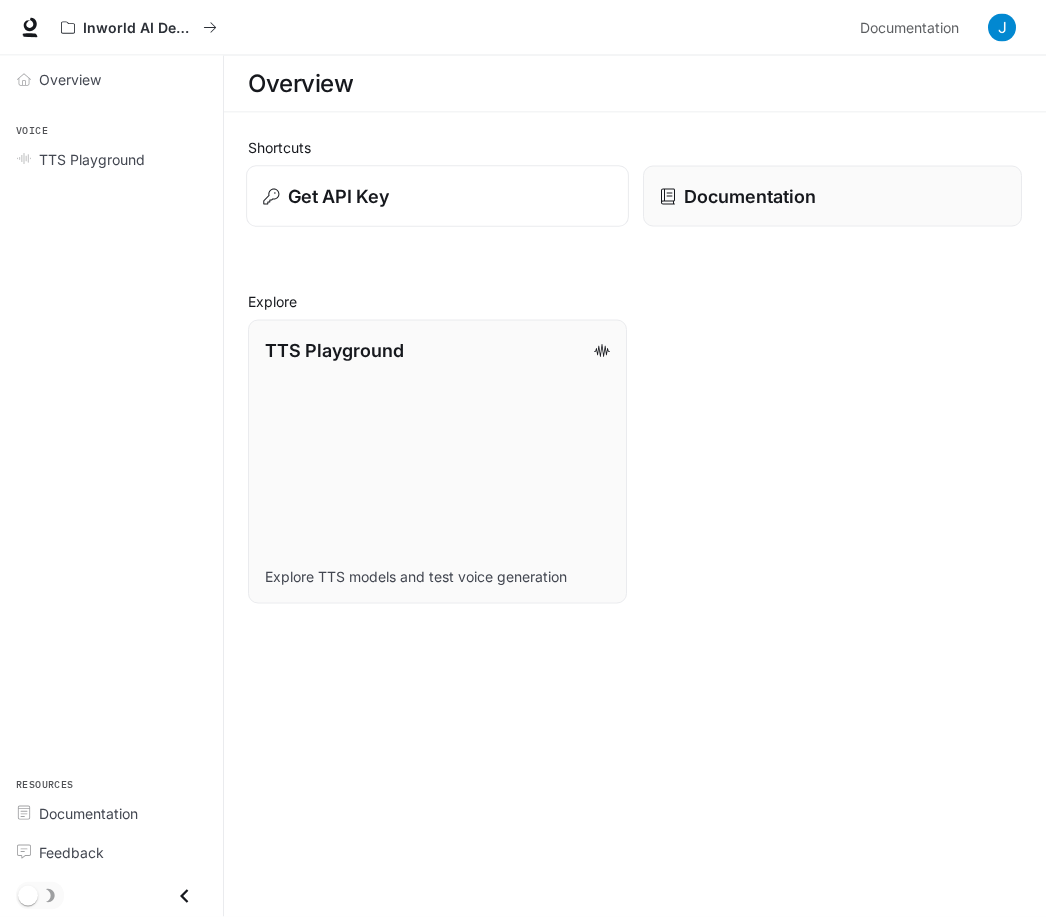 click on "Get API Key" at bounding box center (339, 196) 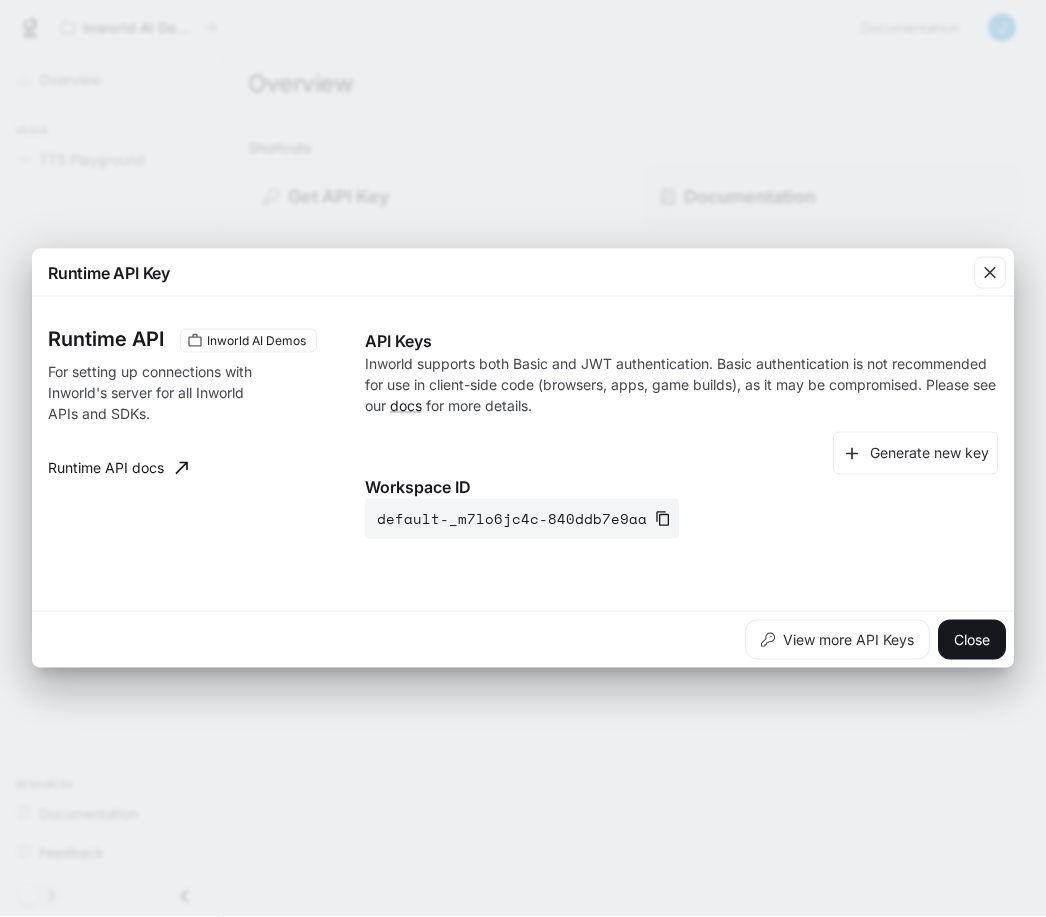 scroll, scrollTop: 34, scrollLeft: 0, axis: vertical 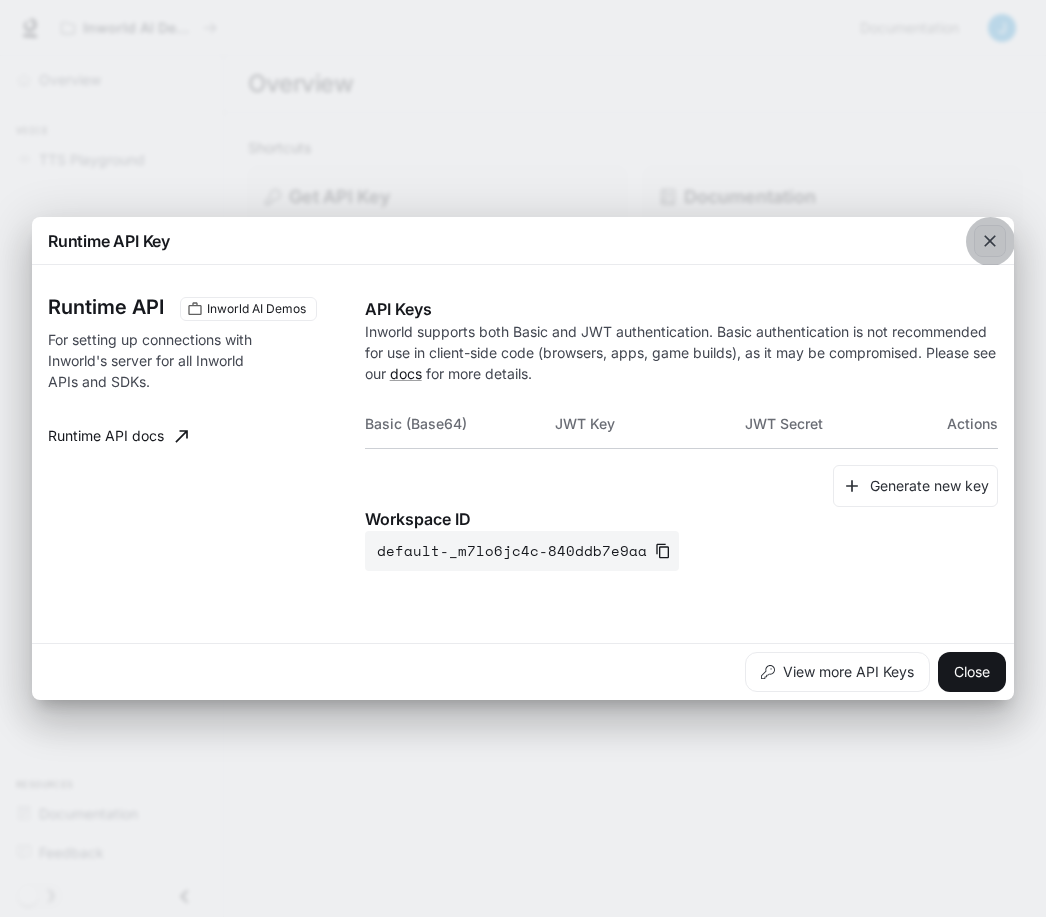 click at bounding box center (990, 241) 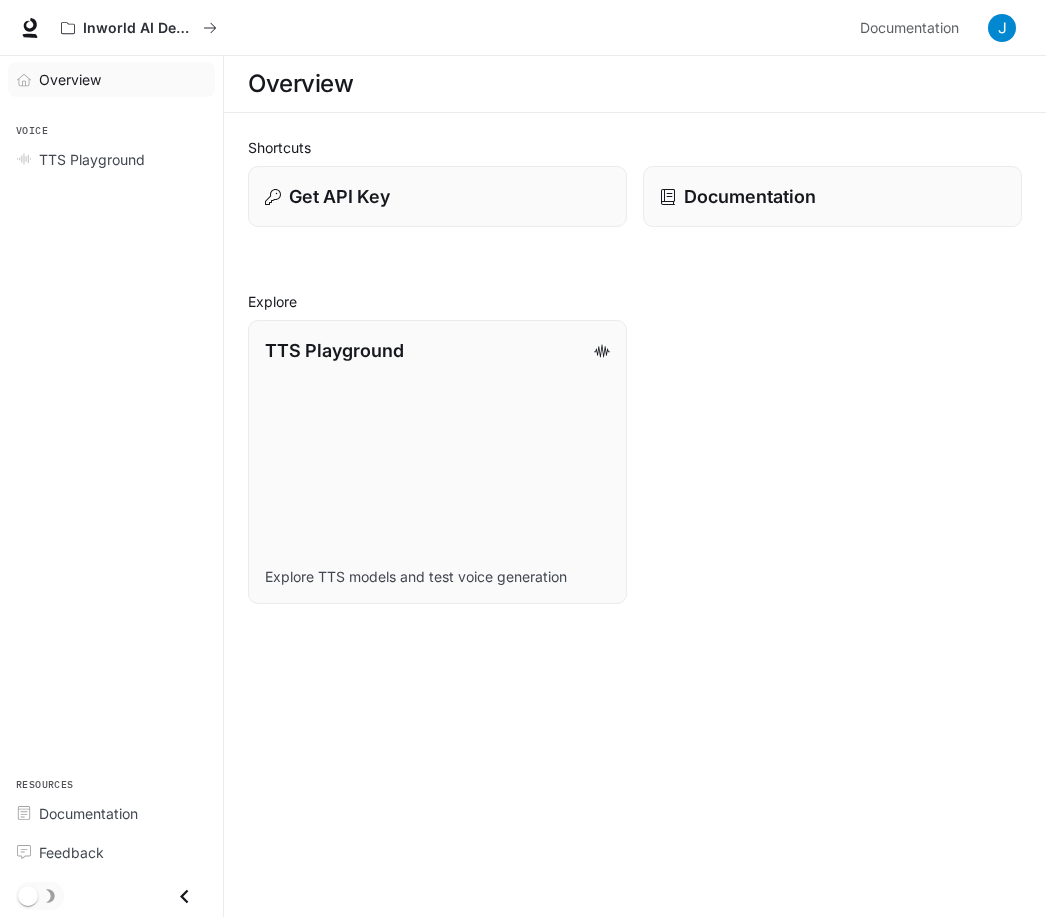 click on "Overview" at bounding box center [70, 79] 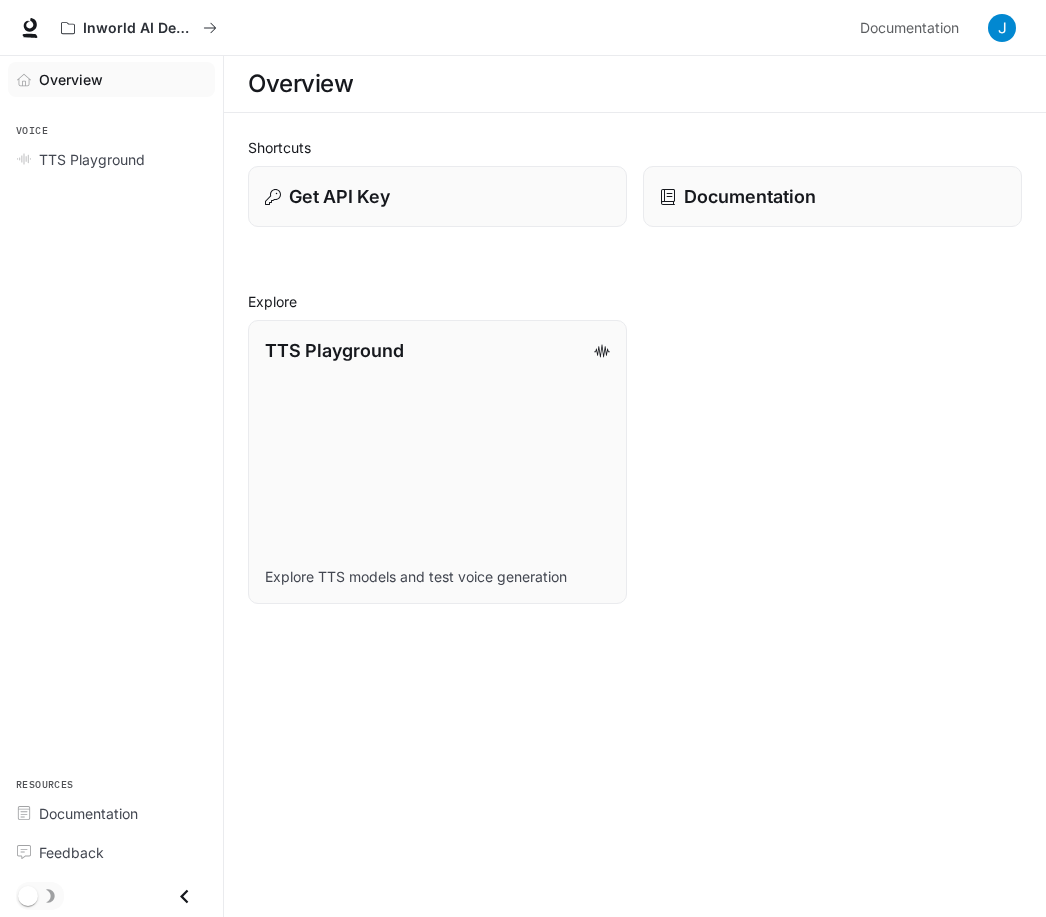 scroll, scrollTop: 0, scrollLeft: 0, axis: both 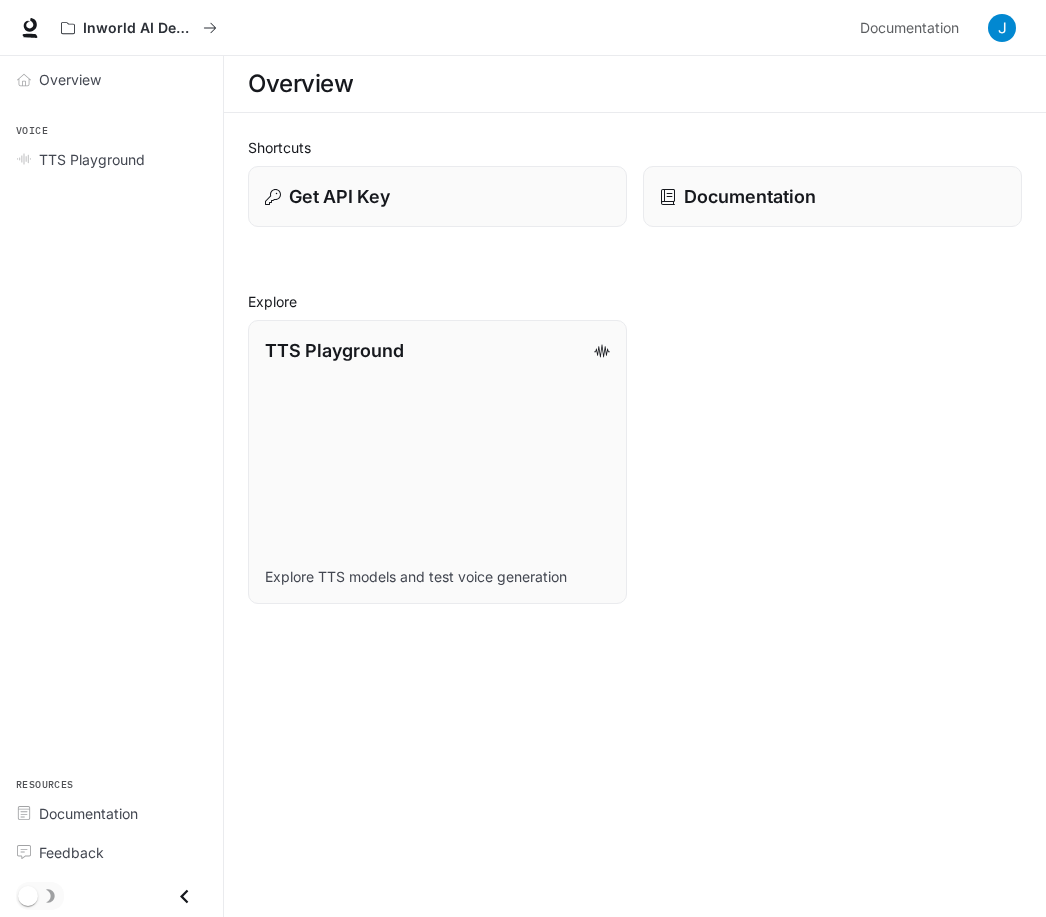 click at bounding box center [30, 25] 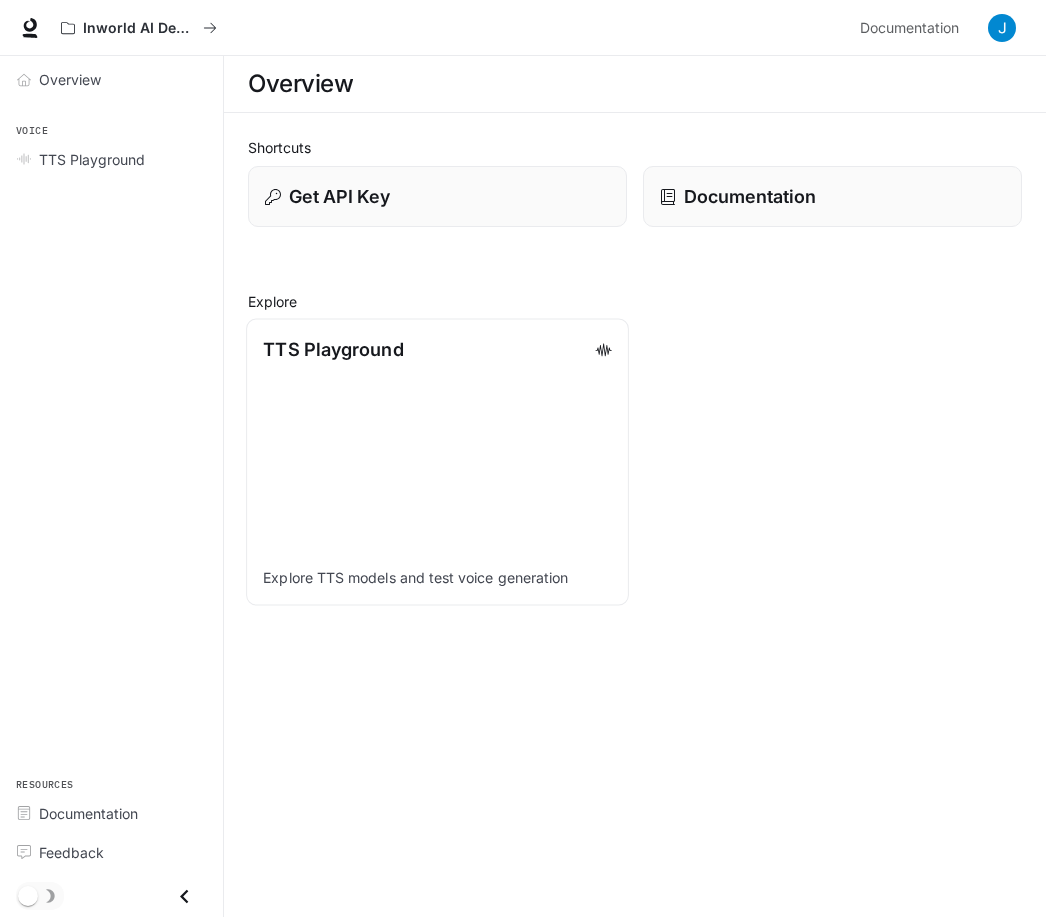 scroll, scrollTop: 0, scrollLeft: 0, axis: both 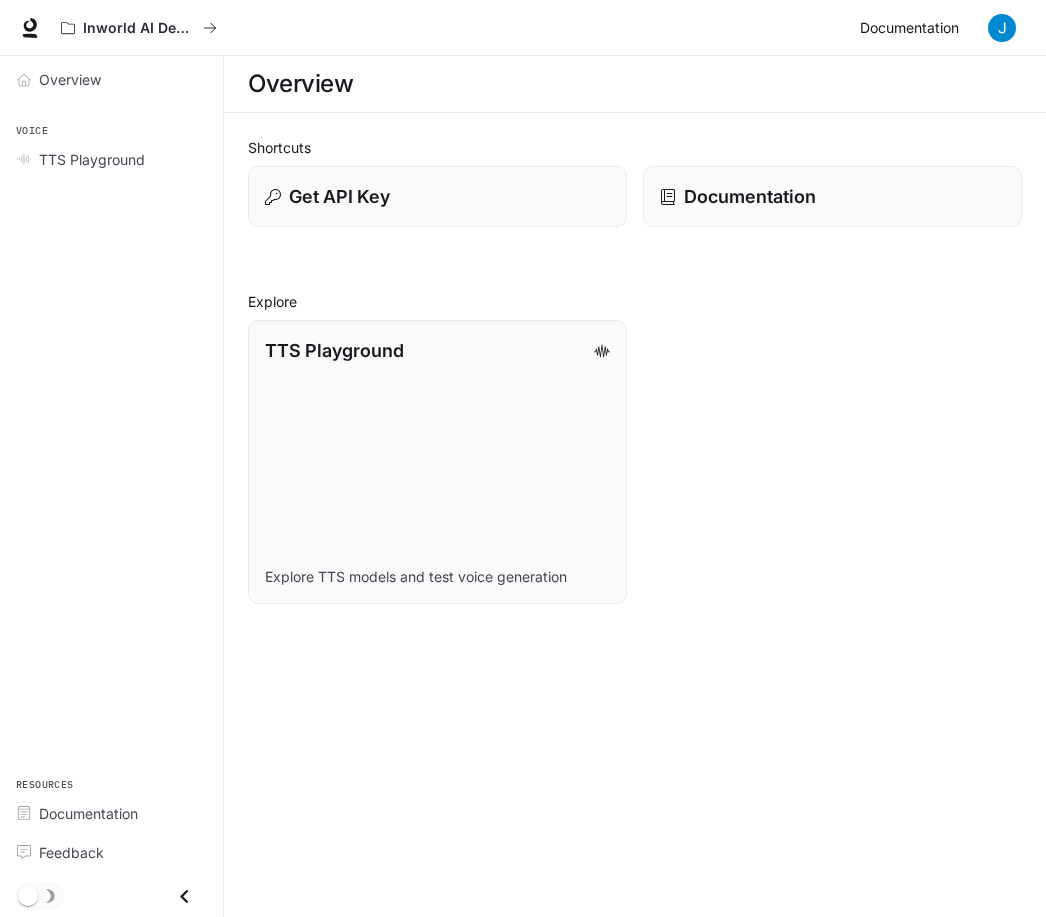 click on "Documentation Documentation" at bounding box center (913, 28) 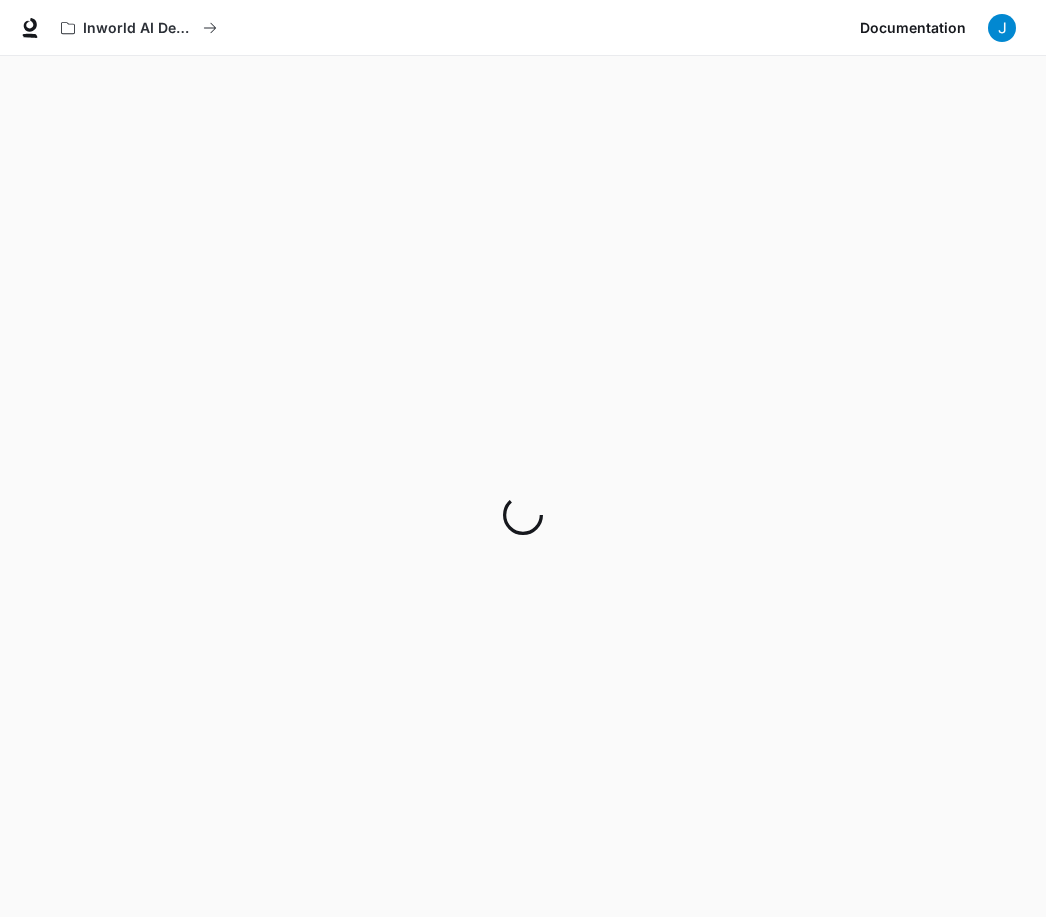 click on "Documentation" at bounding box center [913, 28] 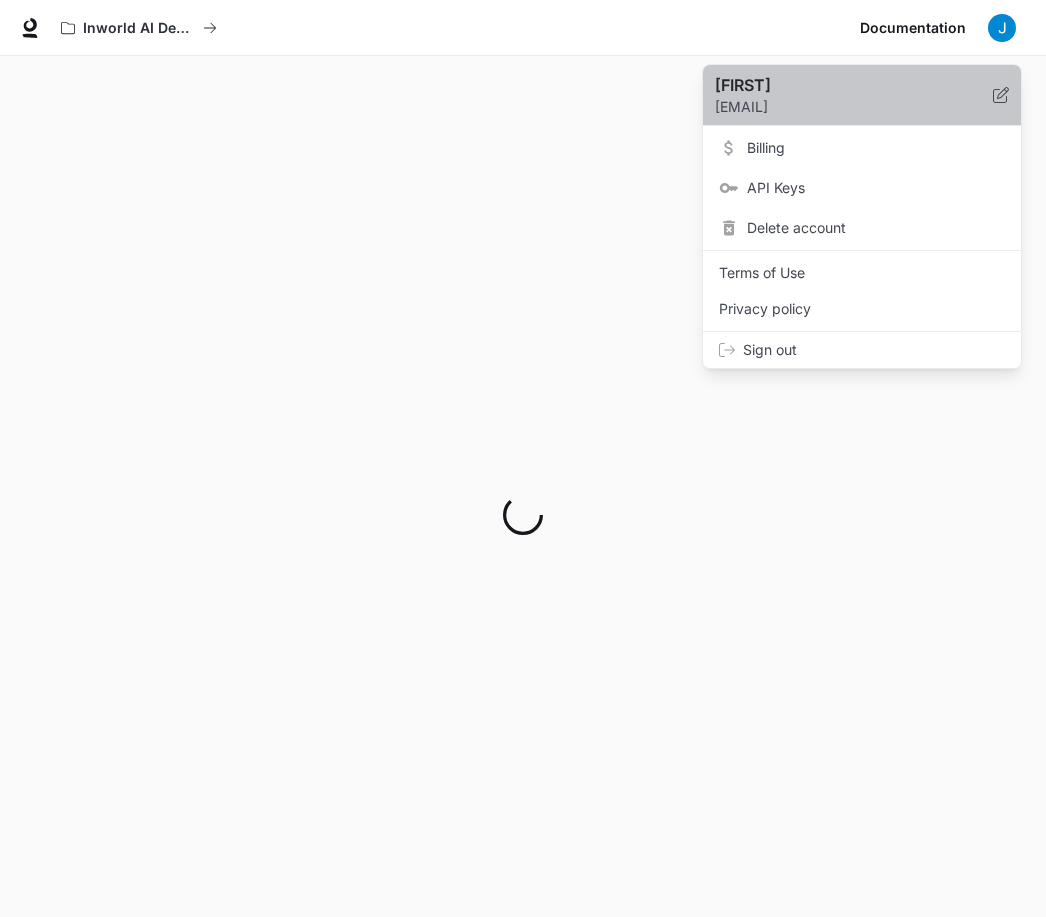 click on "jamieshrik@gmail.com" at bounding box center (854, 107) 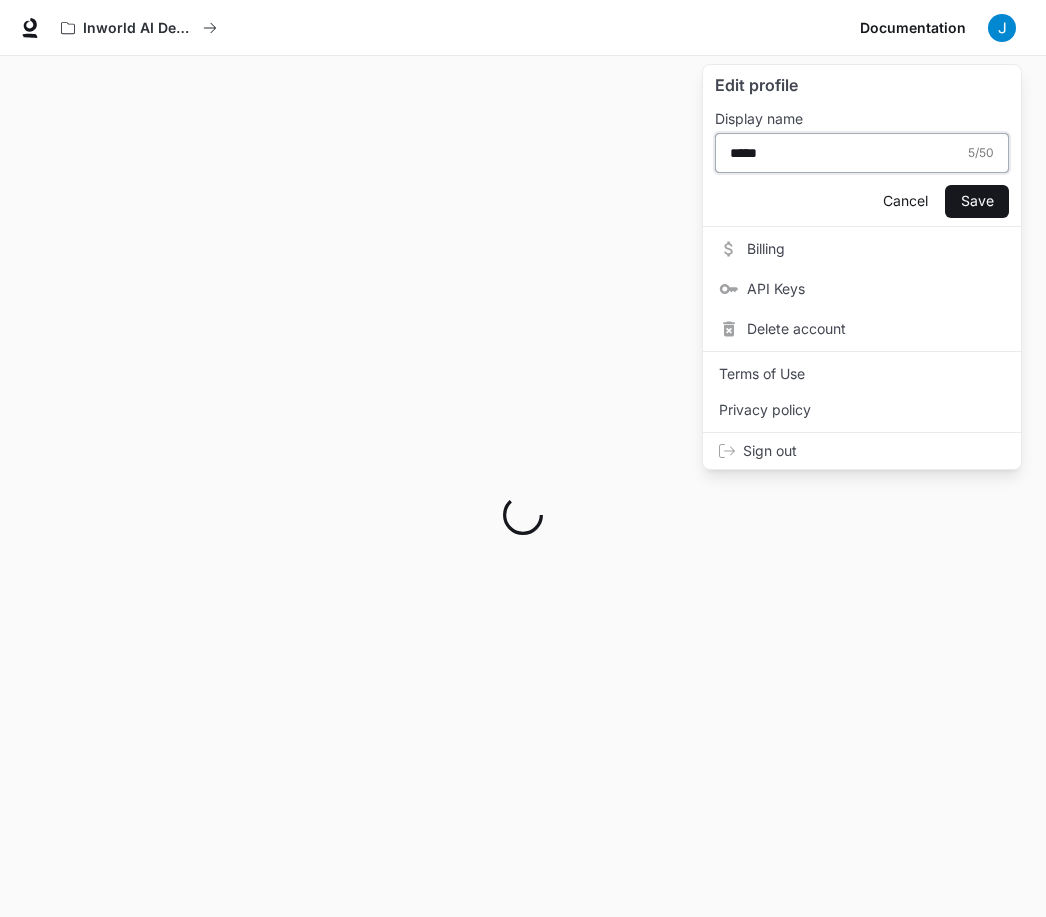 click on "*****" at bounding box center [844, 153] 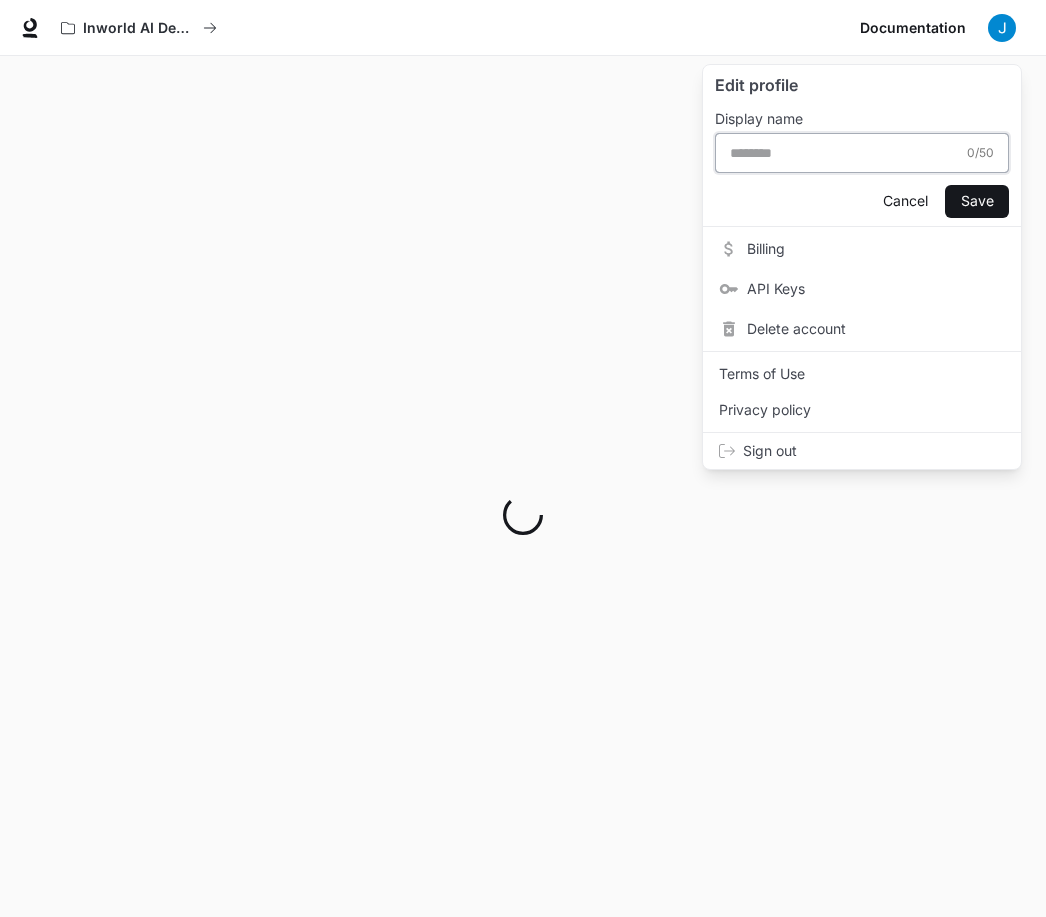 type 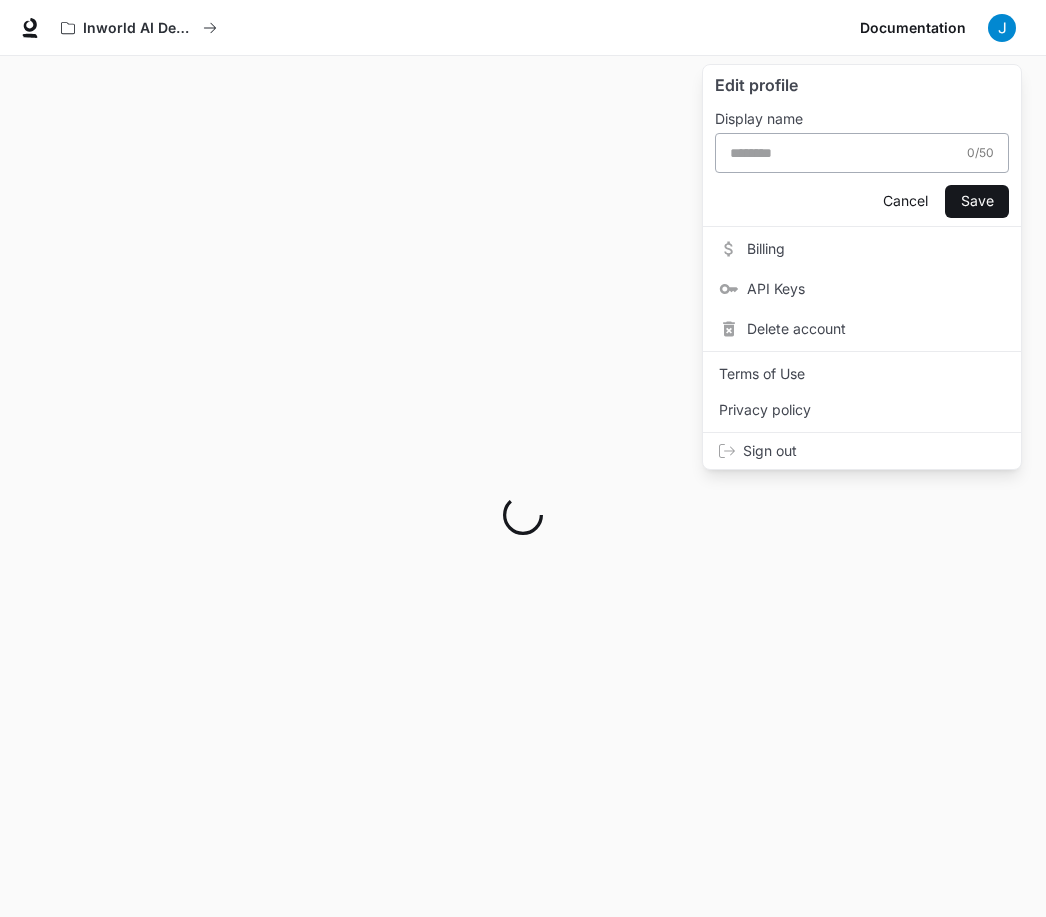 type 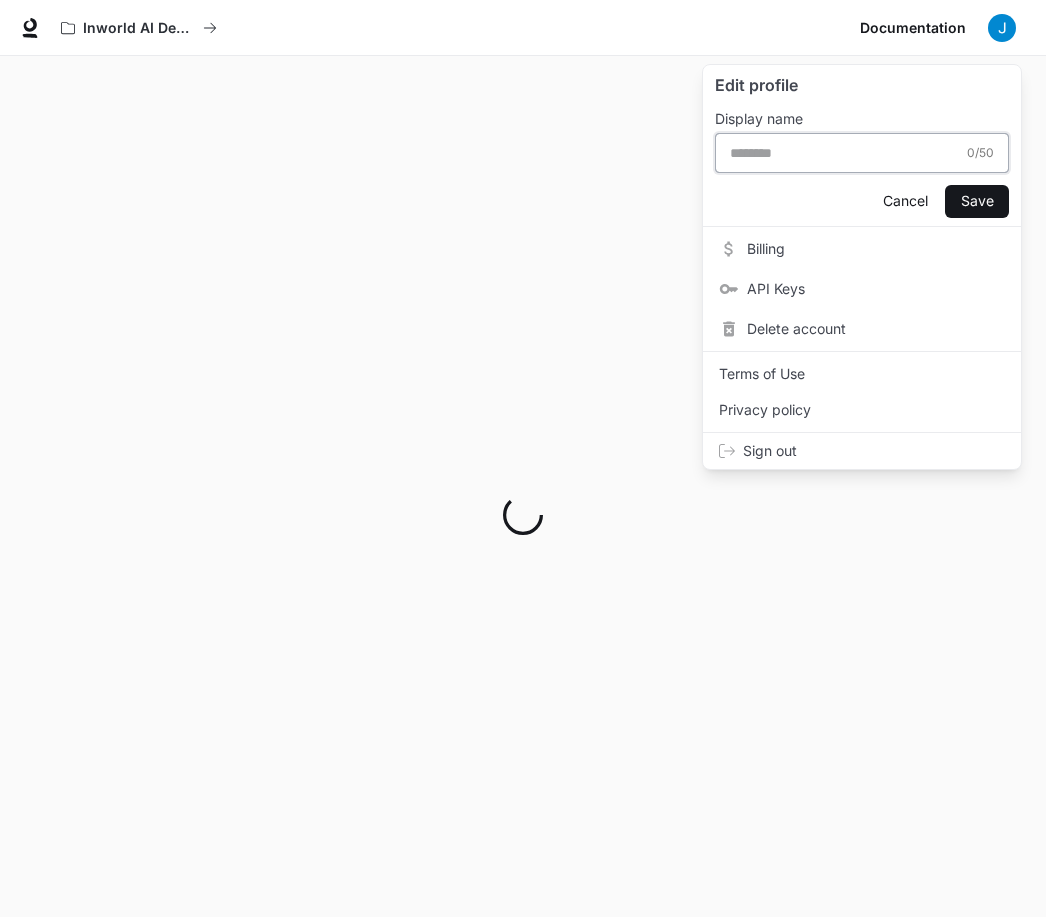 click at bounding box center [843, 153] 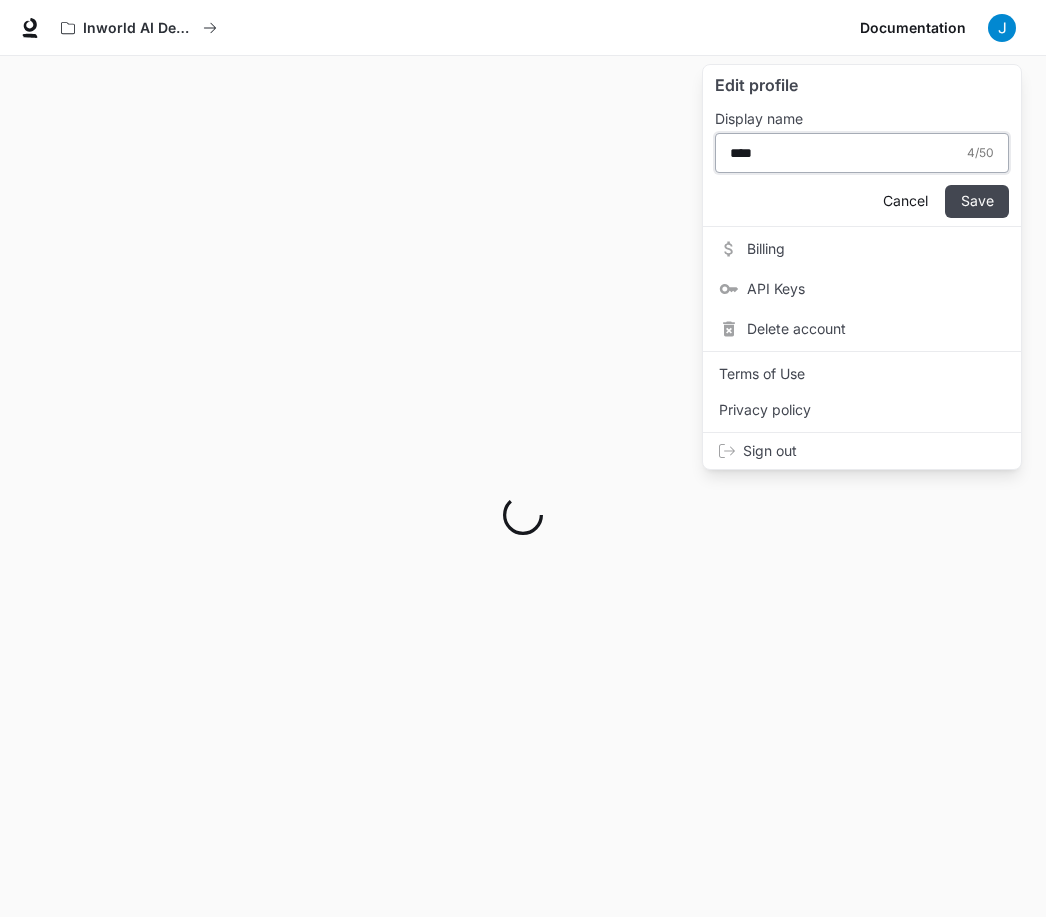 type on "****" 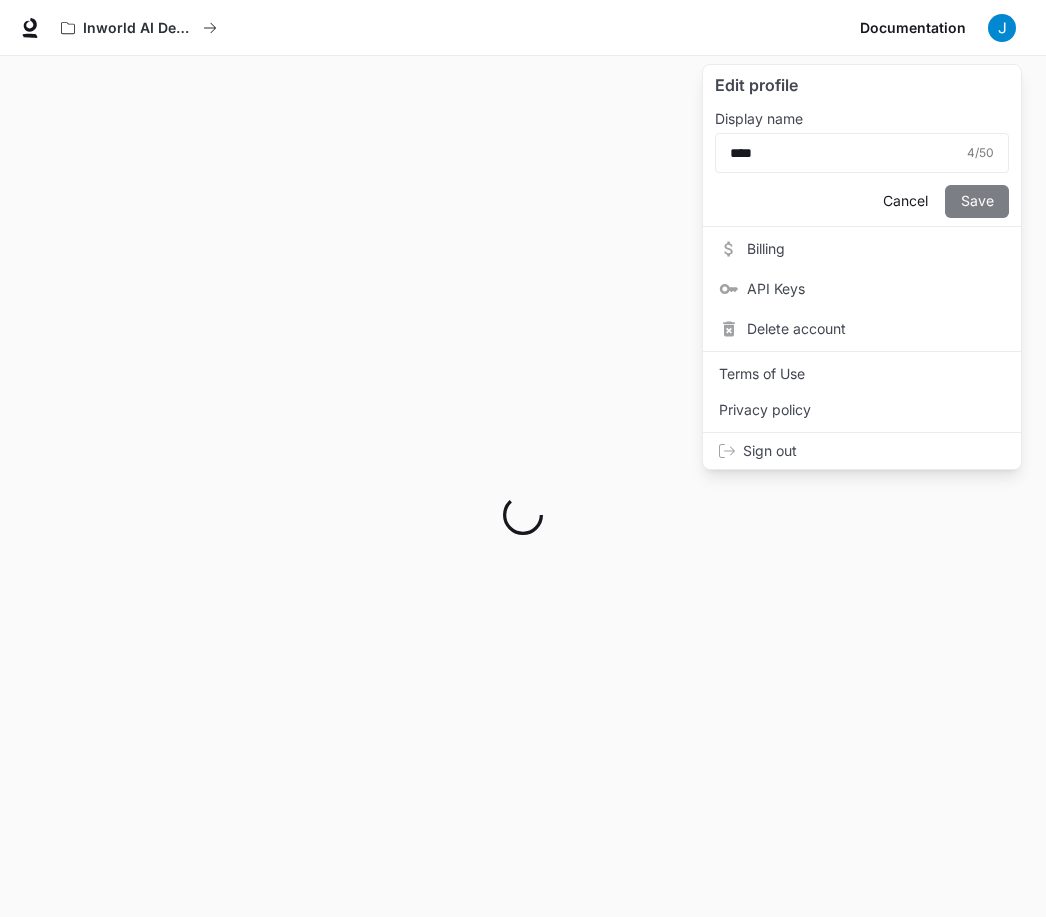 click on "Save" at bounding box center (977, 201) 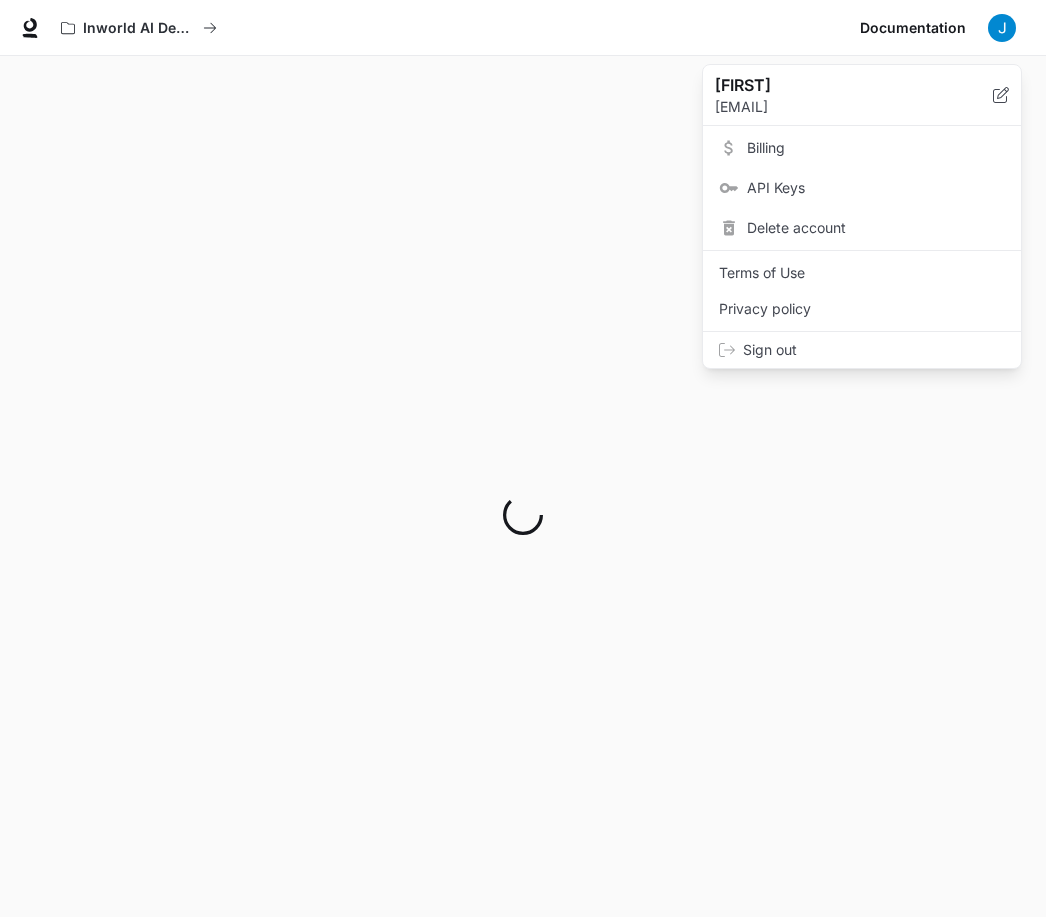 click at bounding box center (523, 458) 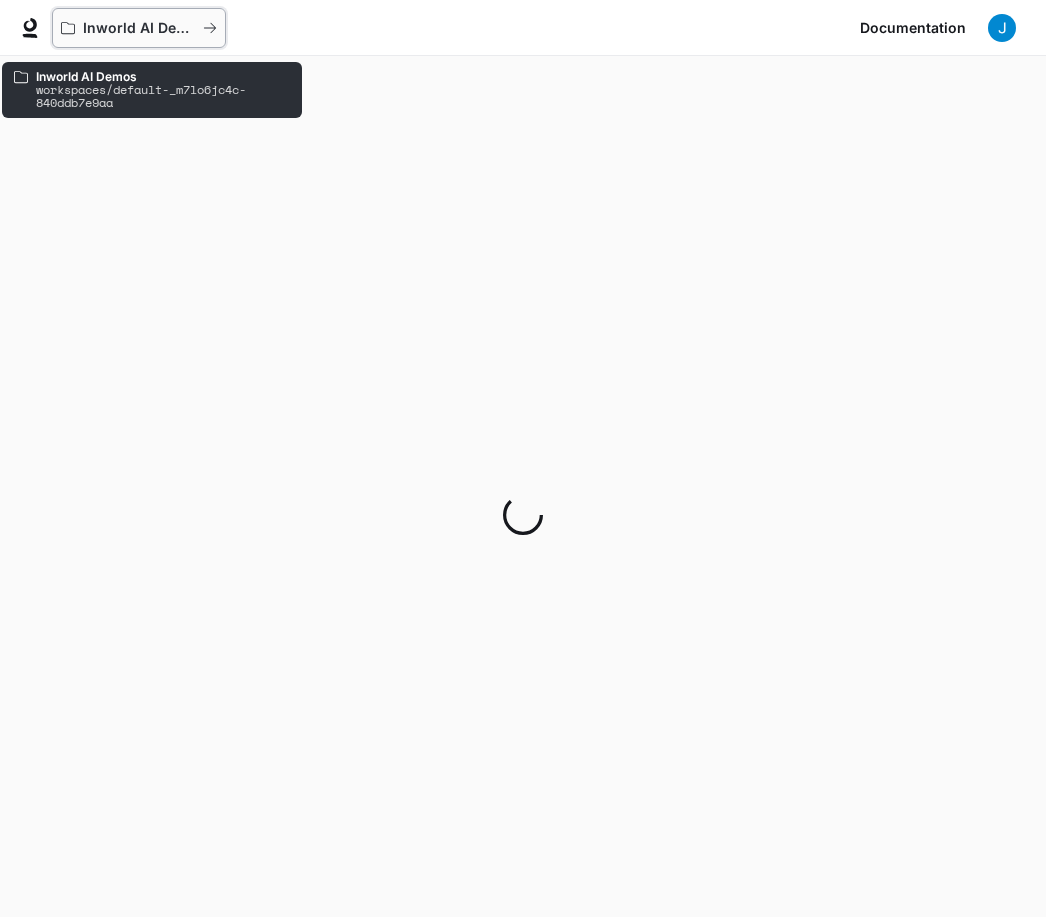 click on "Inworld AI Demos" at bounding box center (139, 28) 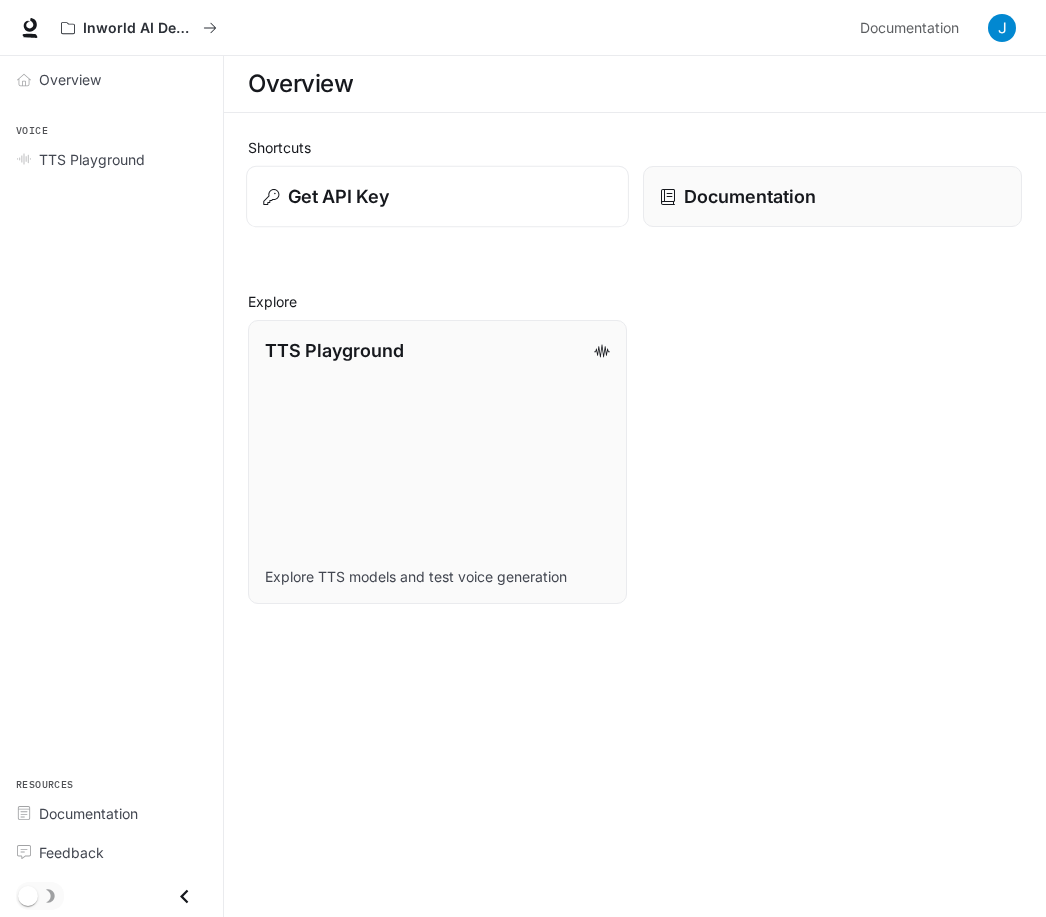 scroll, scrollTop: 0, scrollLeft: 0, axis: both 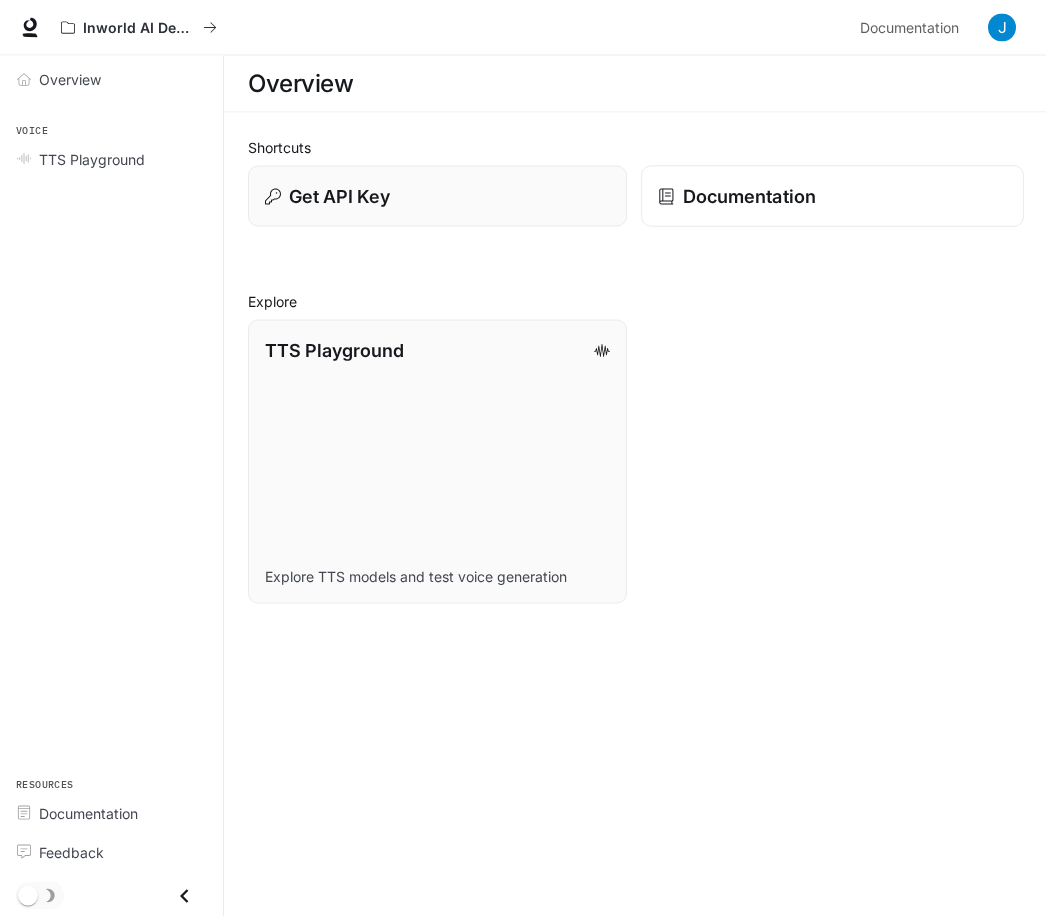 click on "Documentation" at bounding box center [749, 196] 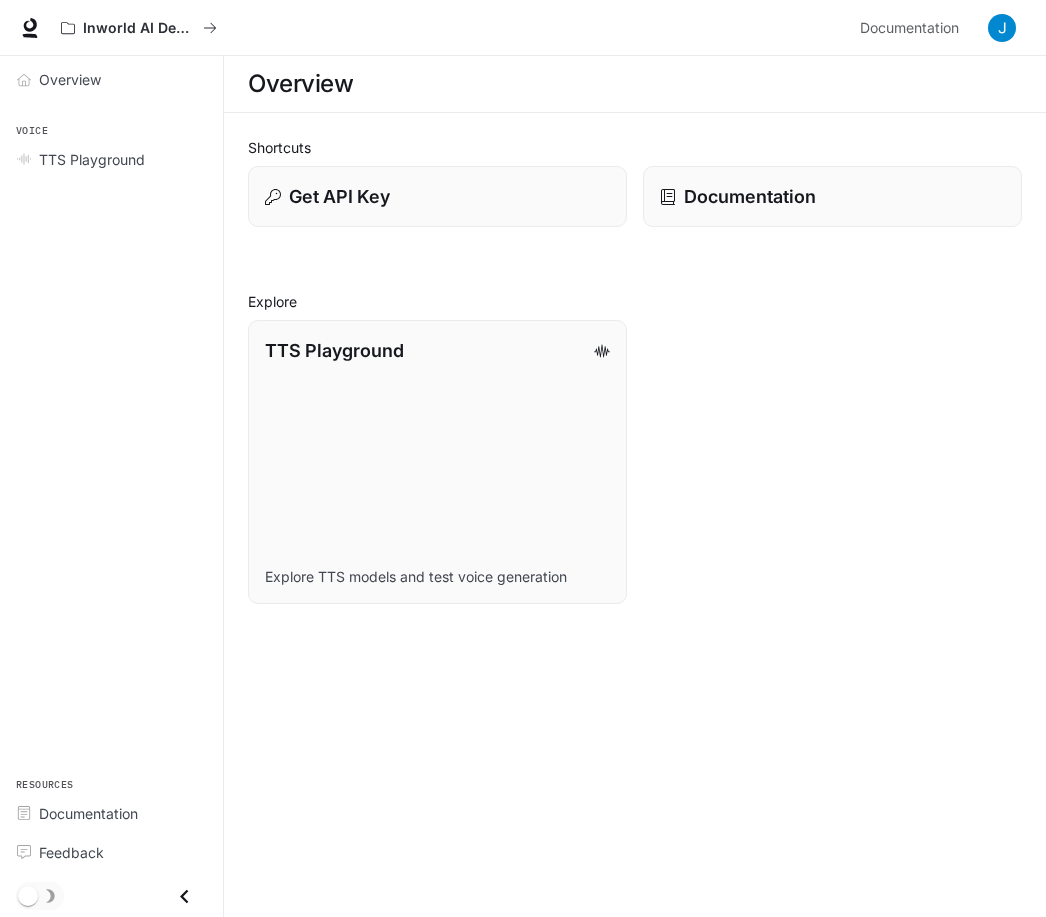 scroll, scrollTop: 0, scrollLeft: 0, axis: both 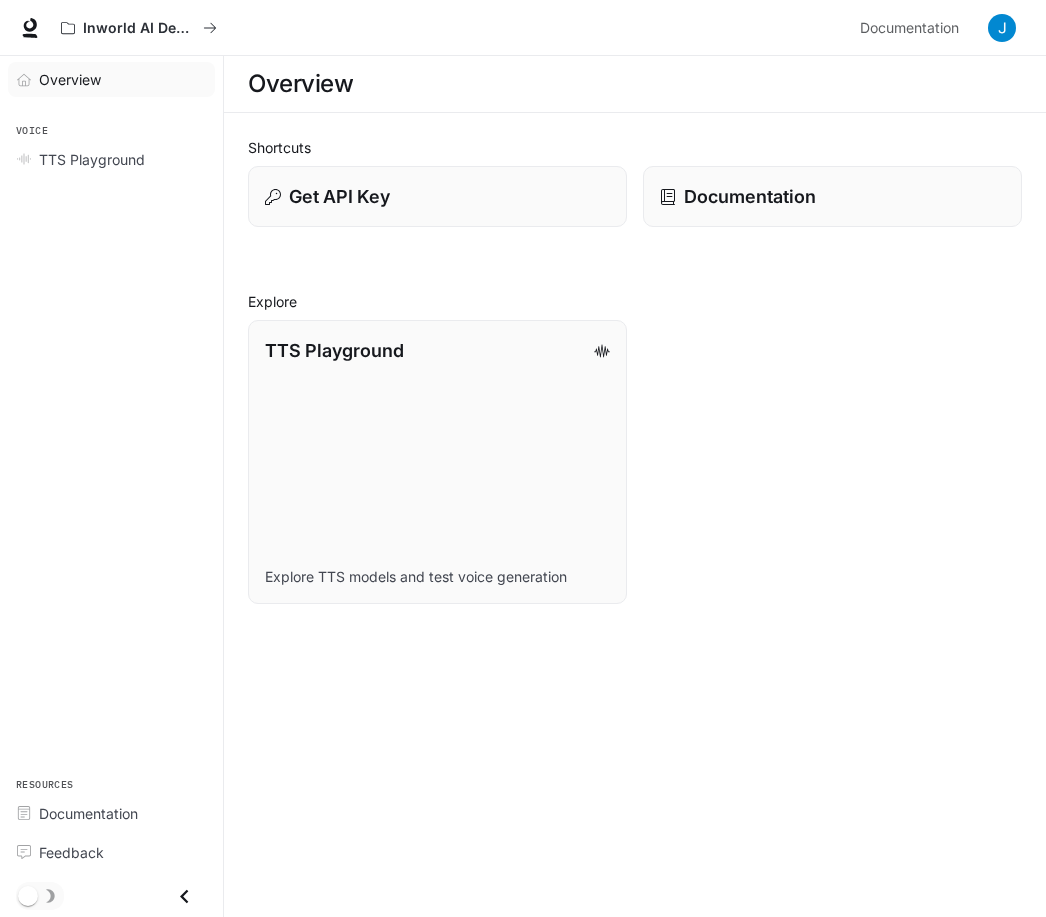 click on "Overview" at bounding box center [70, 79] 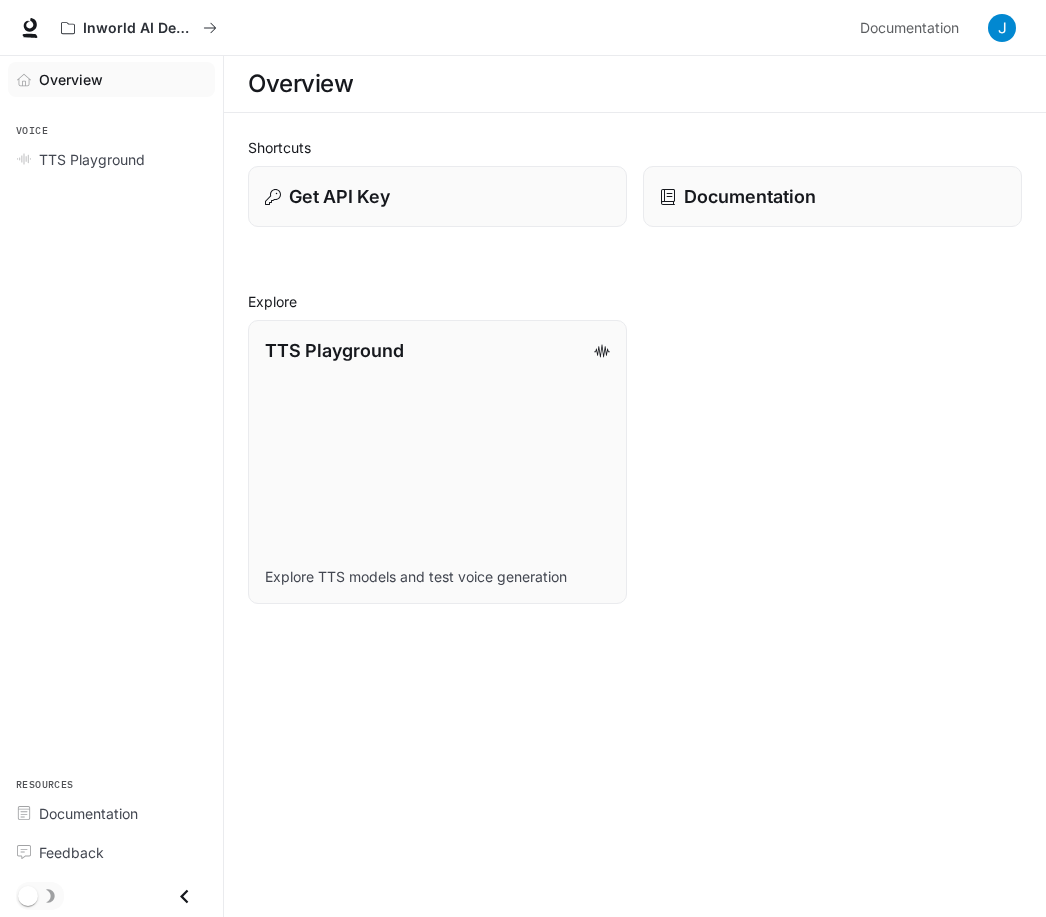 scroll, scrollTop: 22, scrollLeft: 0, axis: vertical 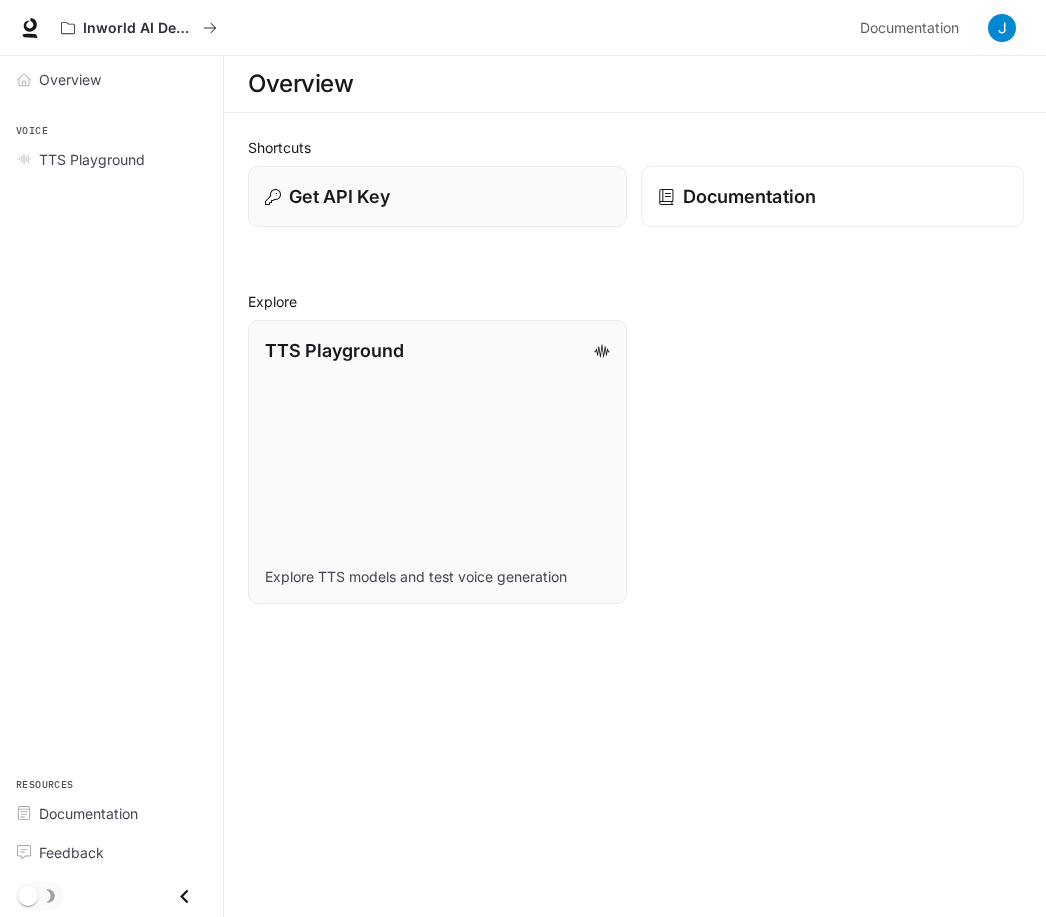 click on "Documentation" at bounding box center [749, 196] 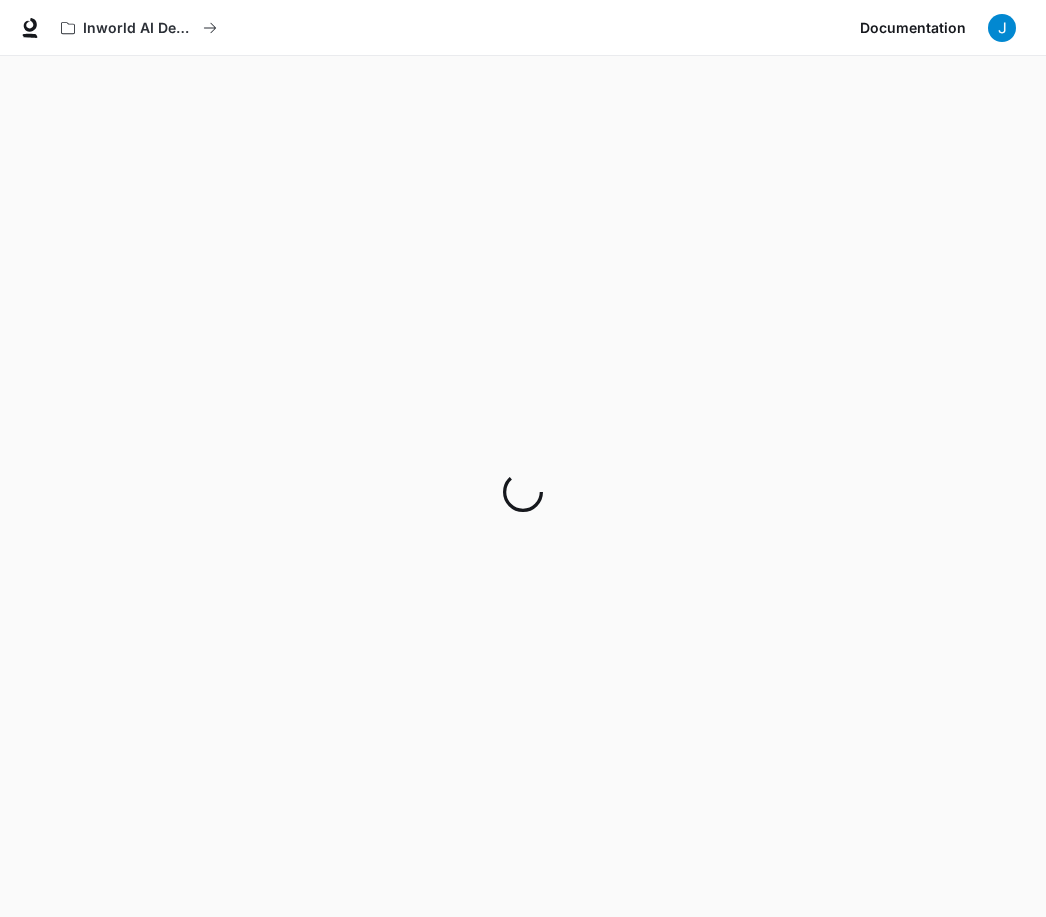 scroll, scrollTop: 25, scrollLeft: 0, axis: vertical 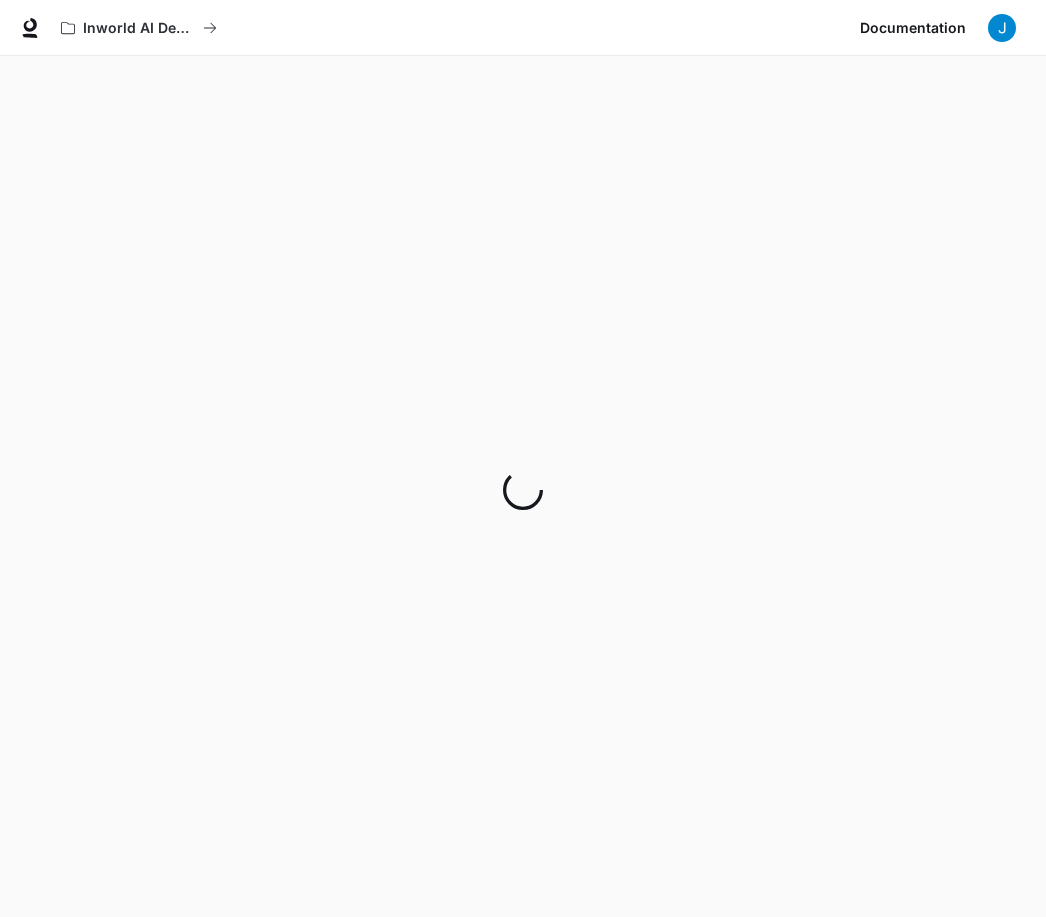 click at bounding box center [1002, 28] 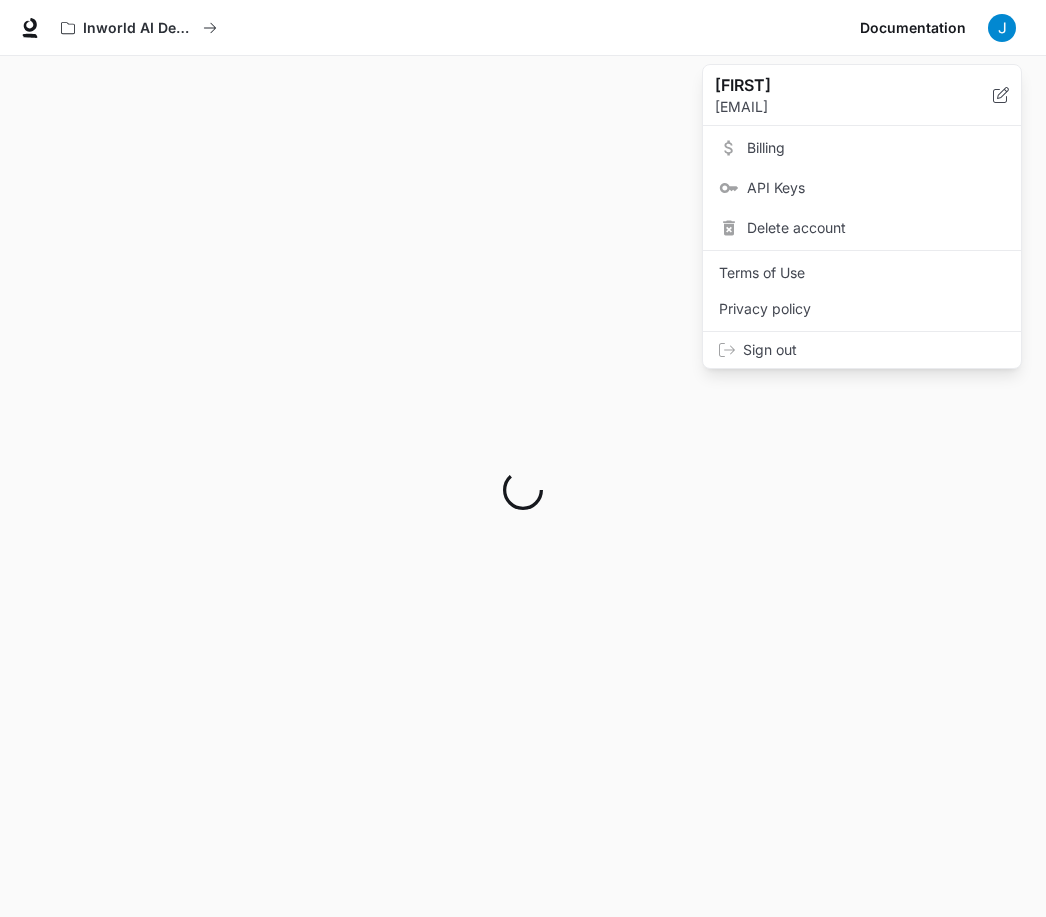 click at bounding box center [523, 458] 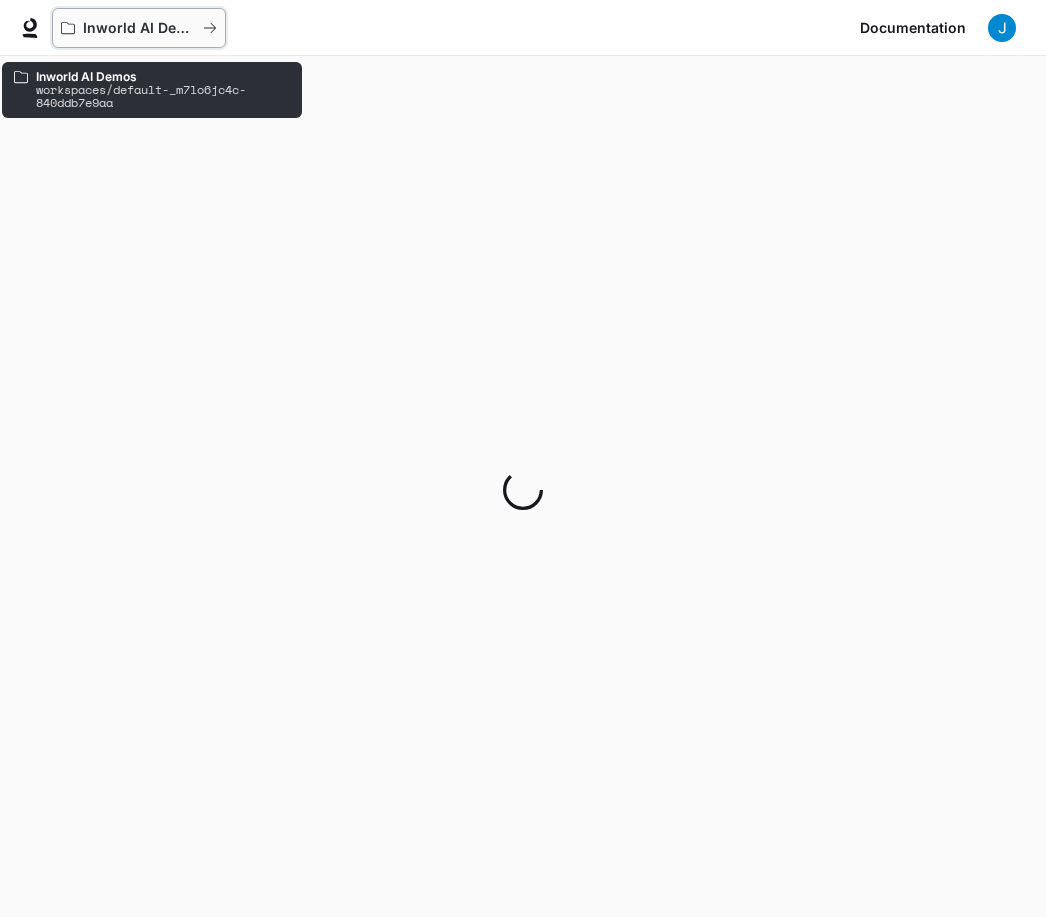 click on "Inworld AI Demos" at bounding box center (139, 28) 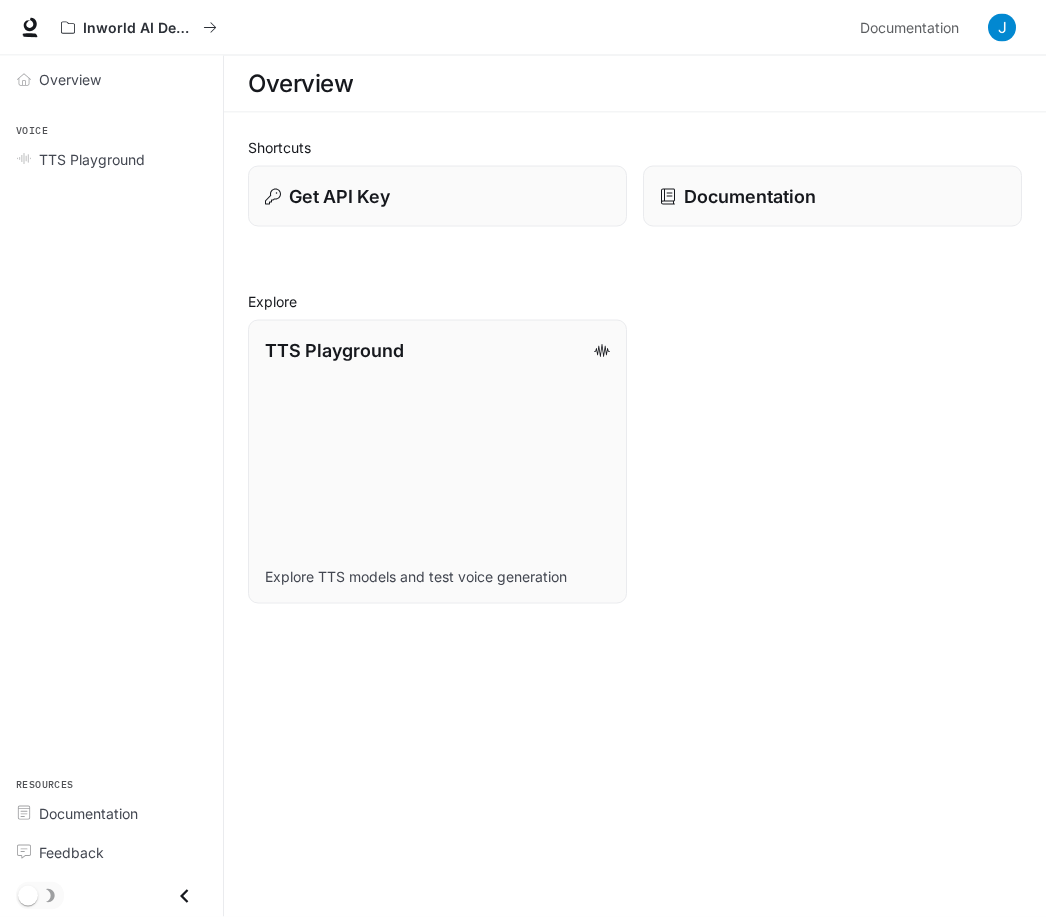 scroll, scrollTop: 9, scrollLeft: 0, axis: vertical 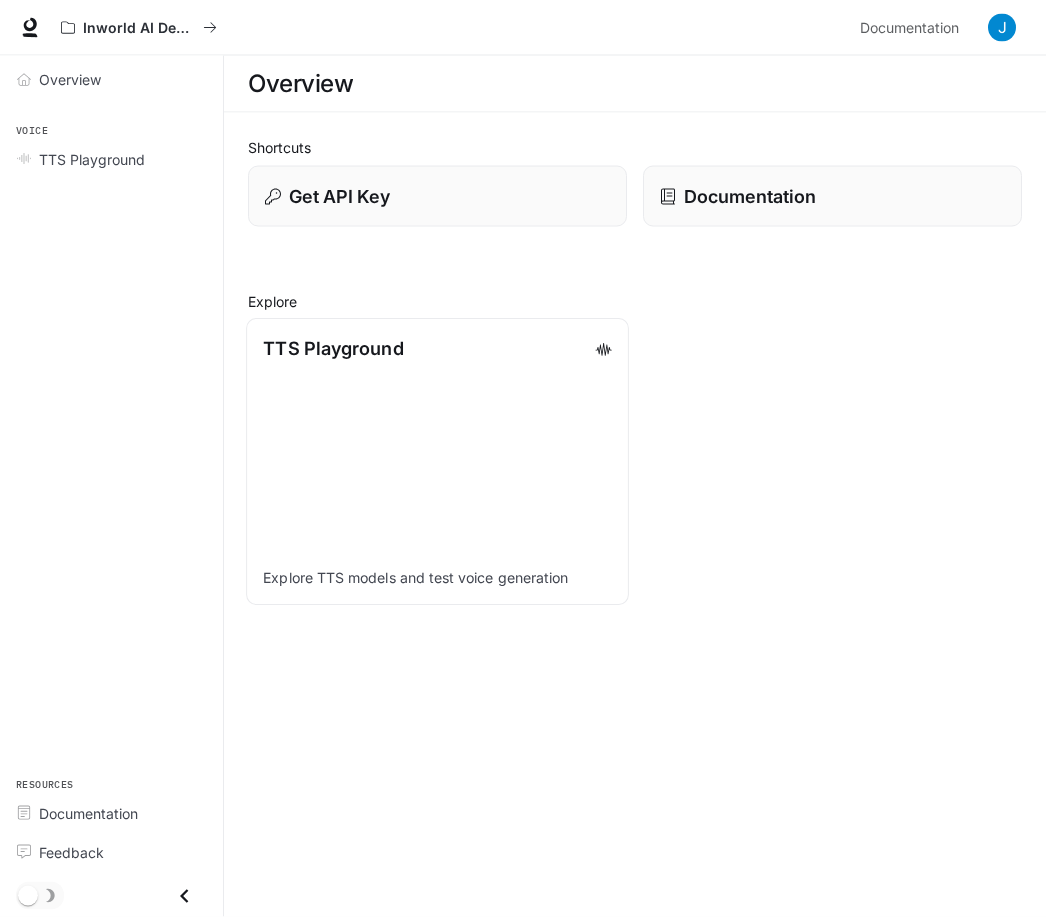 click on "TTS Playground Explore TTS models and test voice generation" at bounding box center [437, 462] 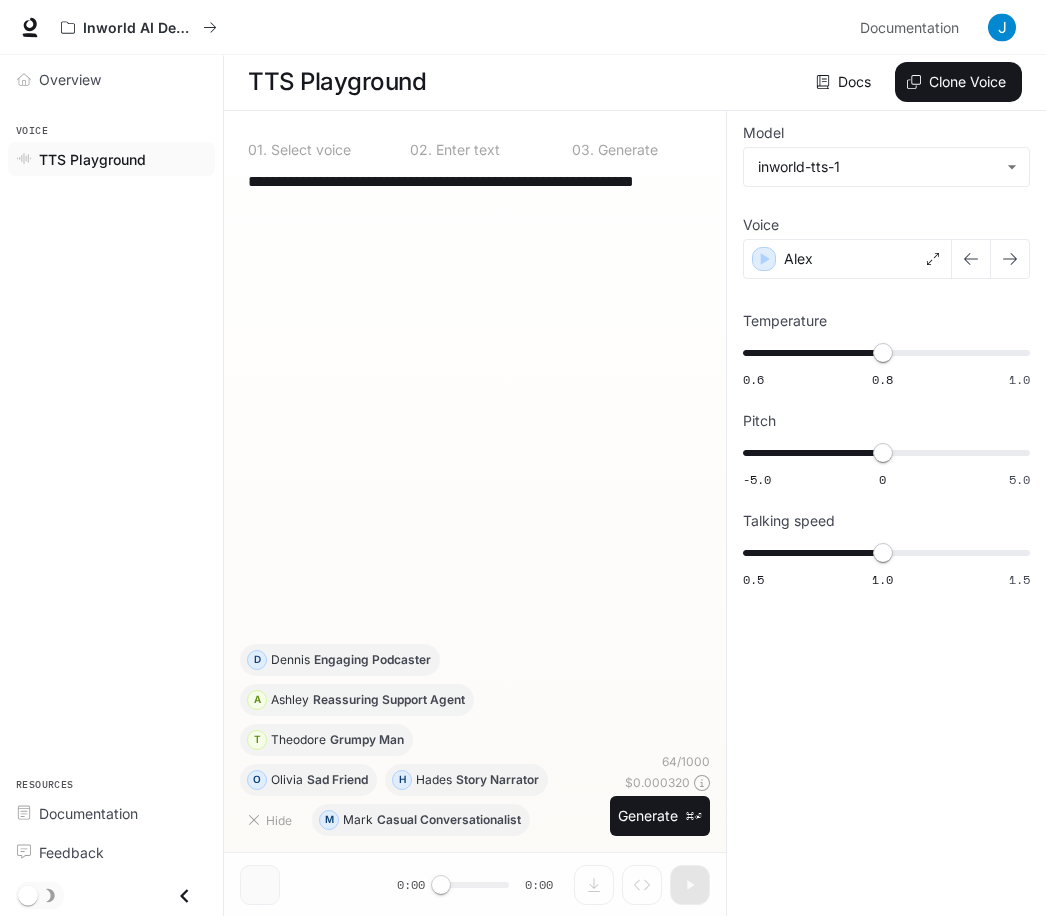 scroll, scrollTop: 0, scrollLeft: 0, axis: both 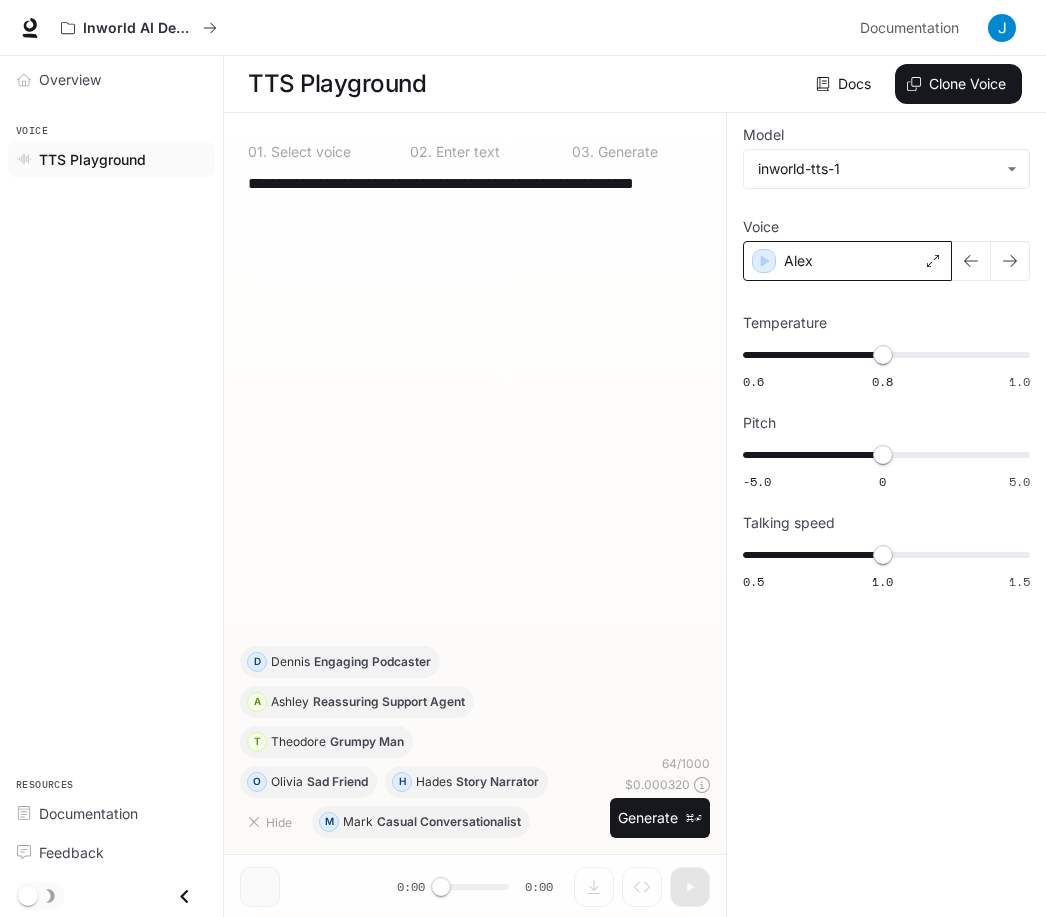 click on "Alex" at bounding box center [847, 261] 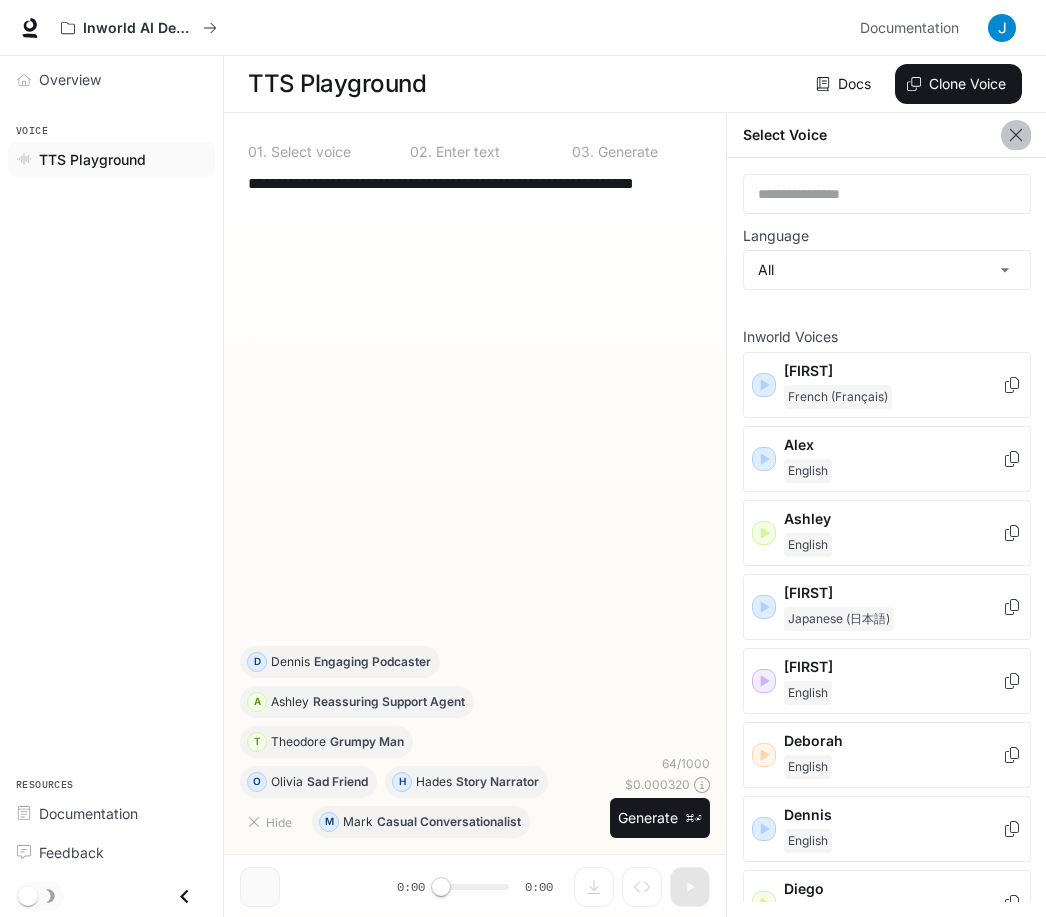 click at bounding box center (1016, 135) 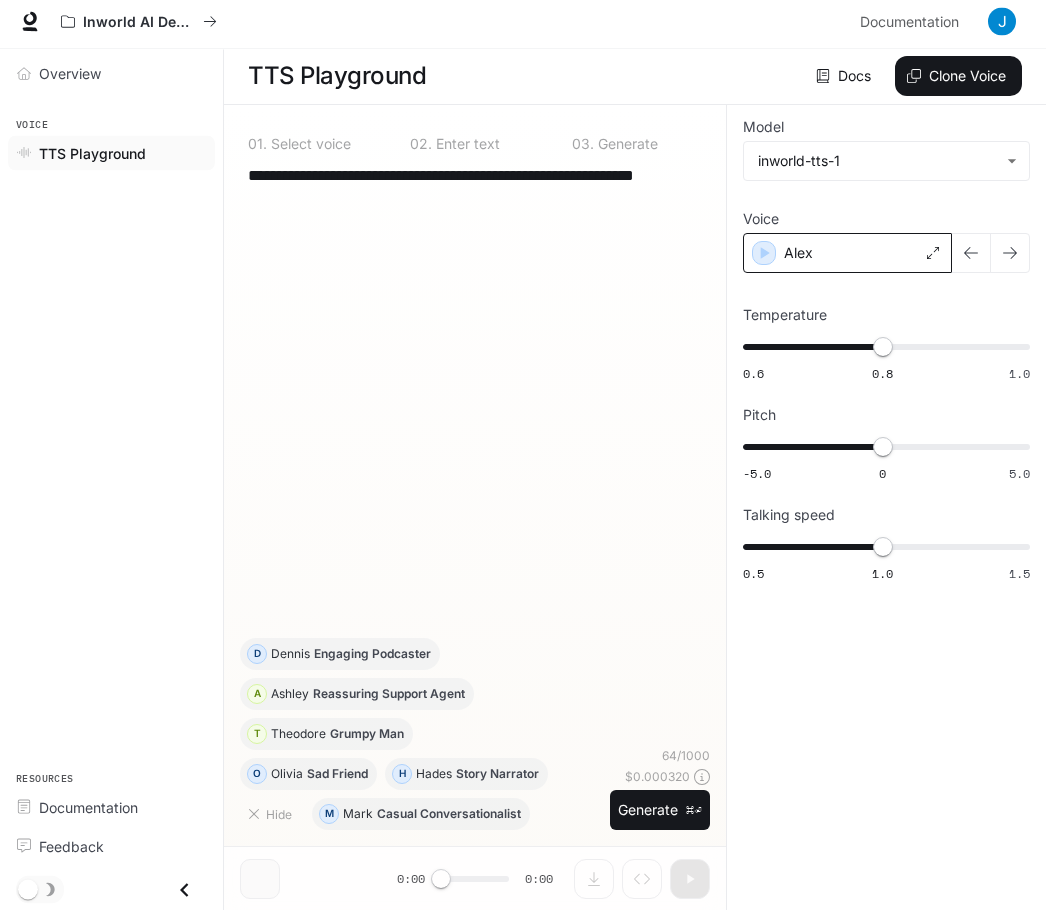 scroll, scrollTop: 1, scrollLeft: 0, axis: vertical 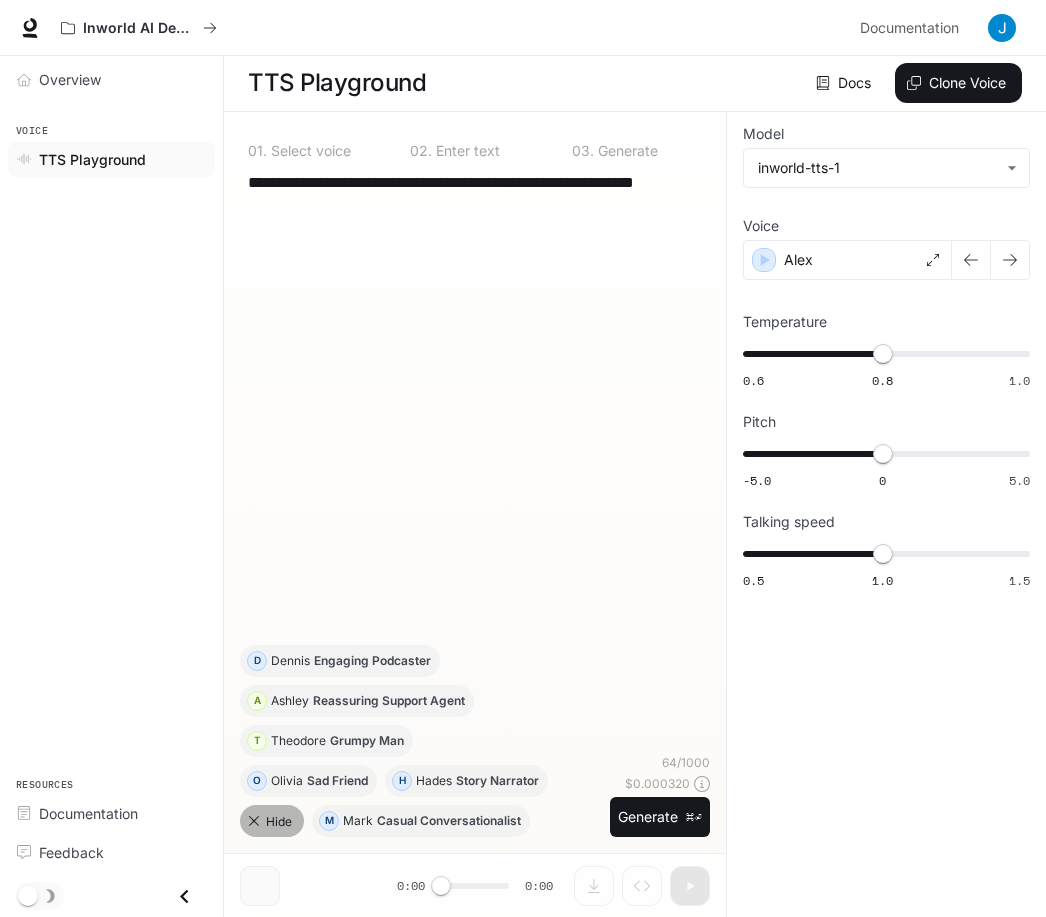 click at bounding box center (254, 821) 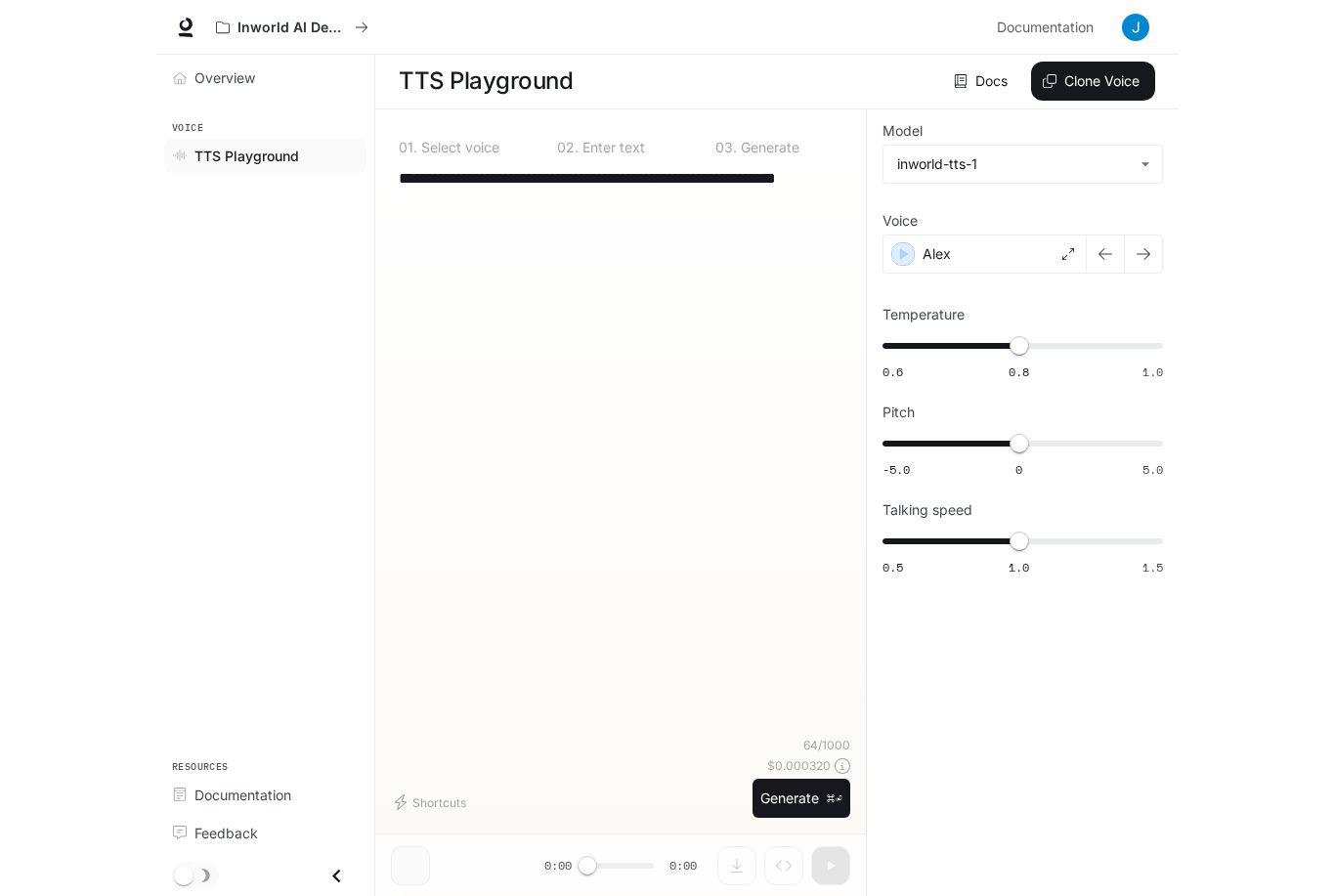 scroll, scrollTop: 64, scrollLeft: 0, axis: vertical 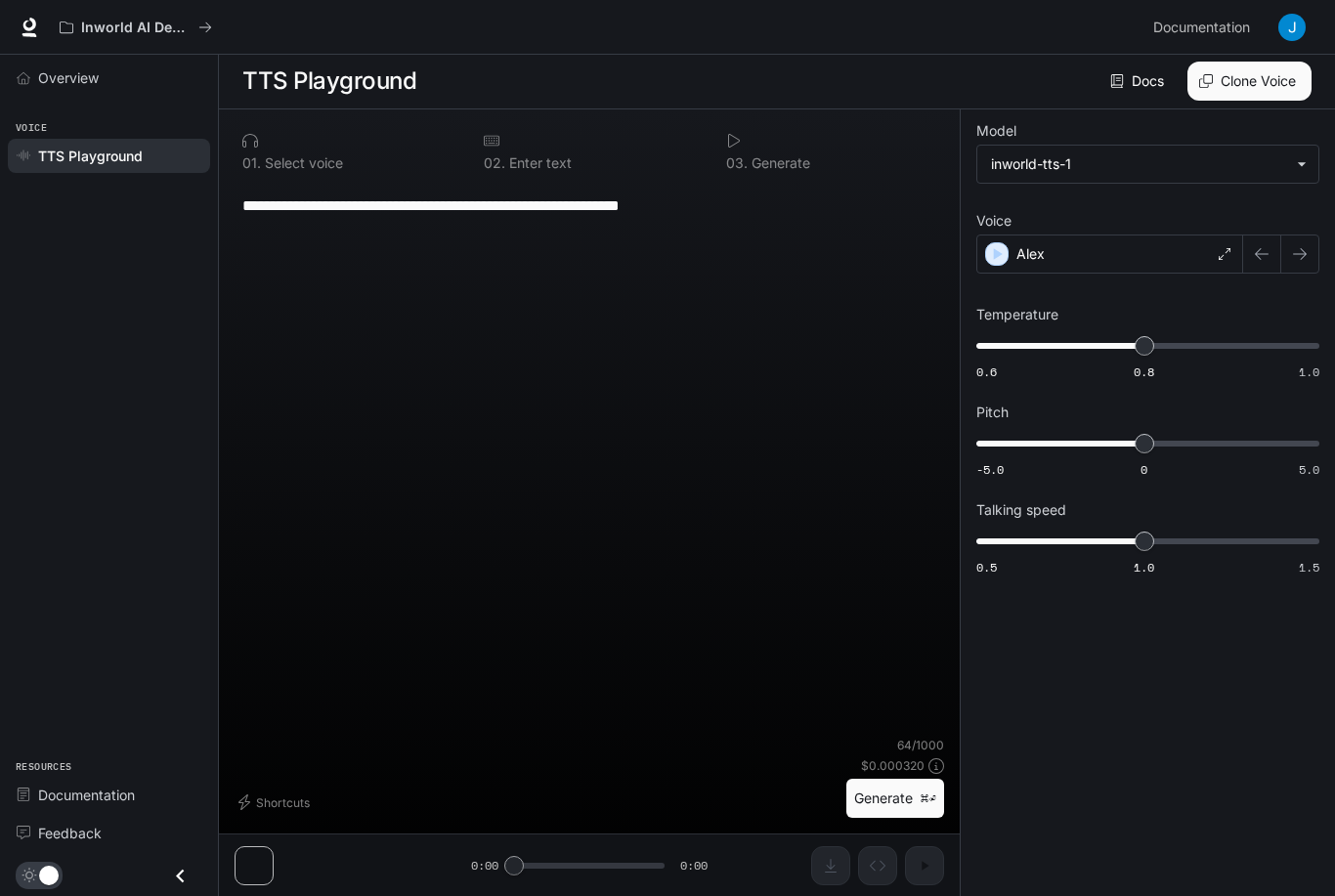 click at bounding box center [29, 27] 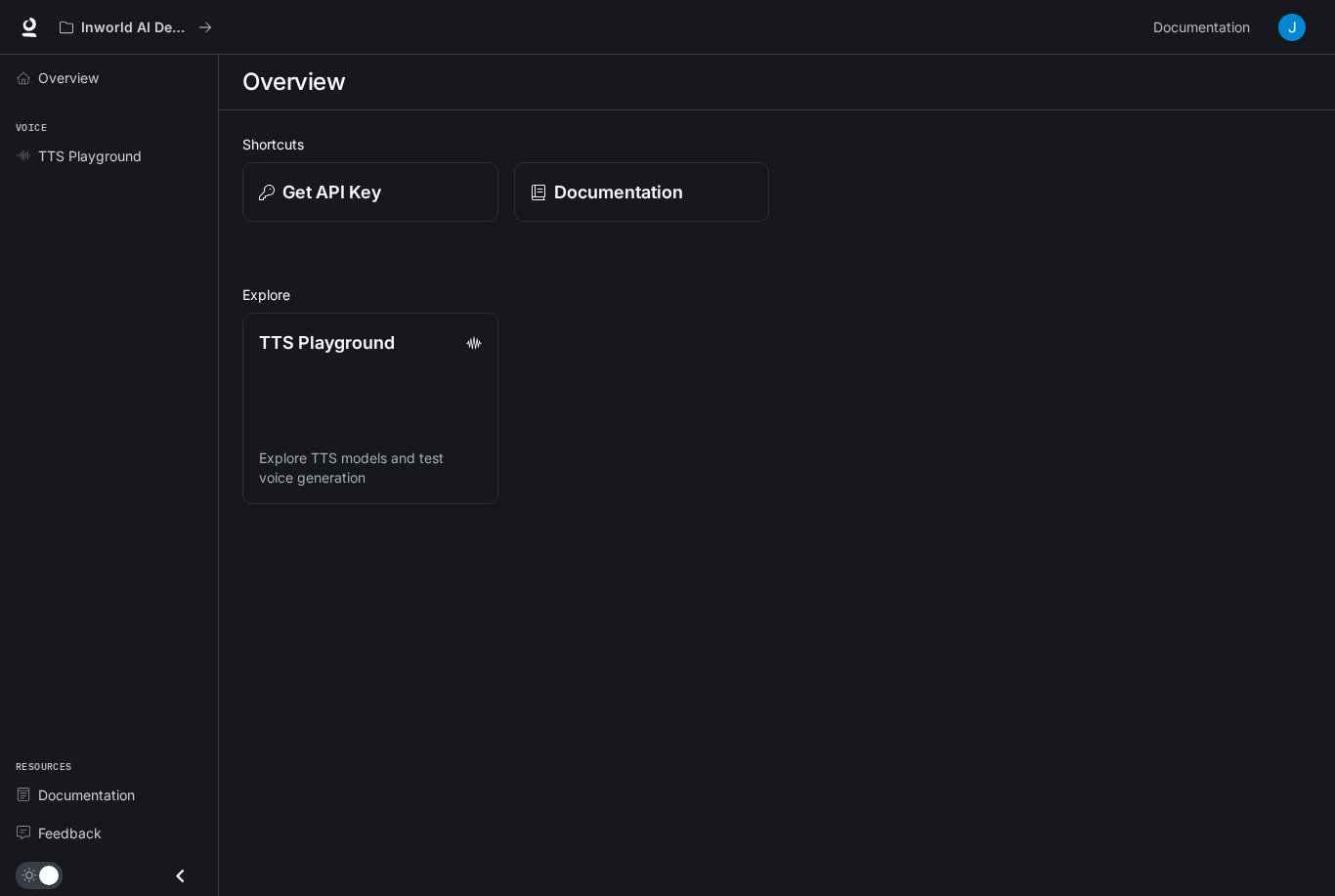 scroll, scrollTop: 0, scrollLeft: 0, axis: both 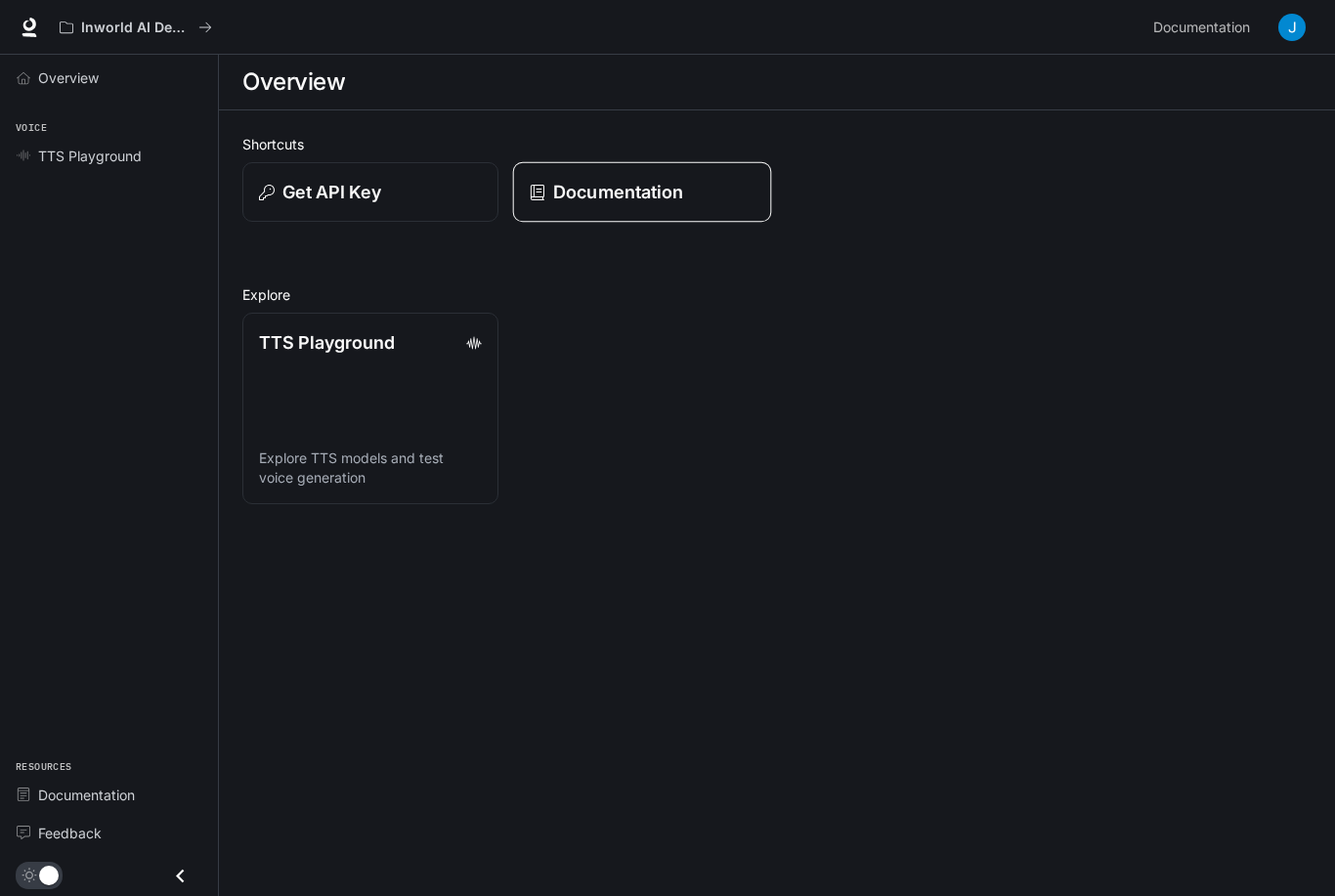 click on "Documentation" at bounding box center (618, 192) 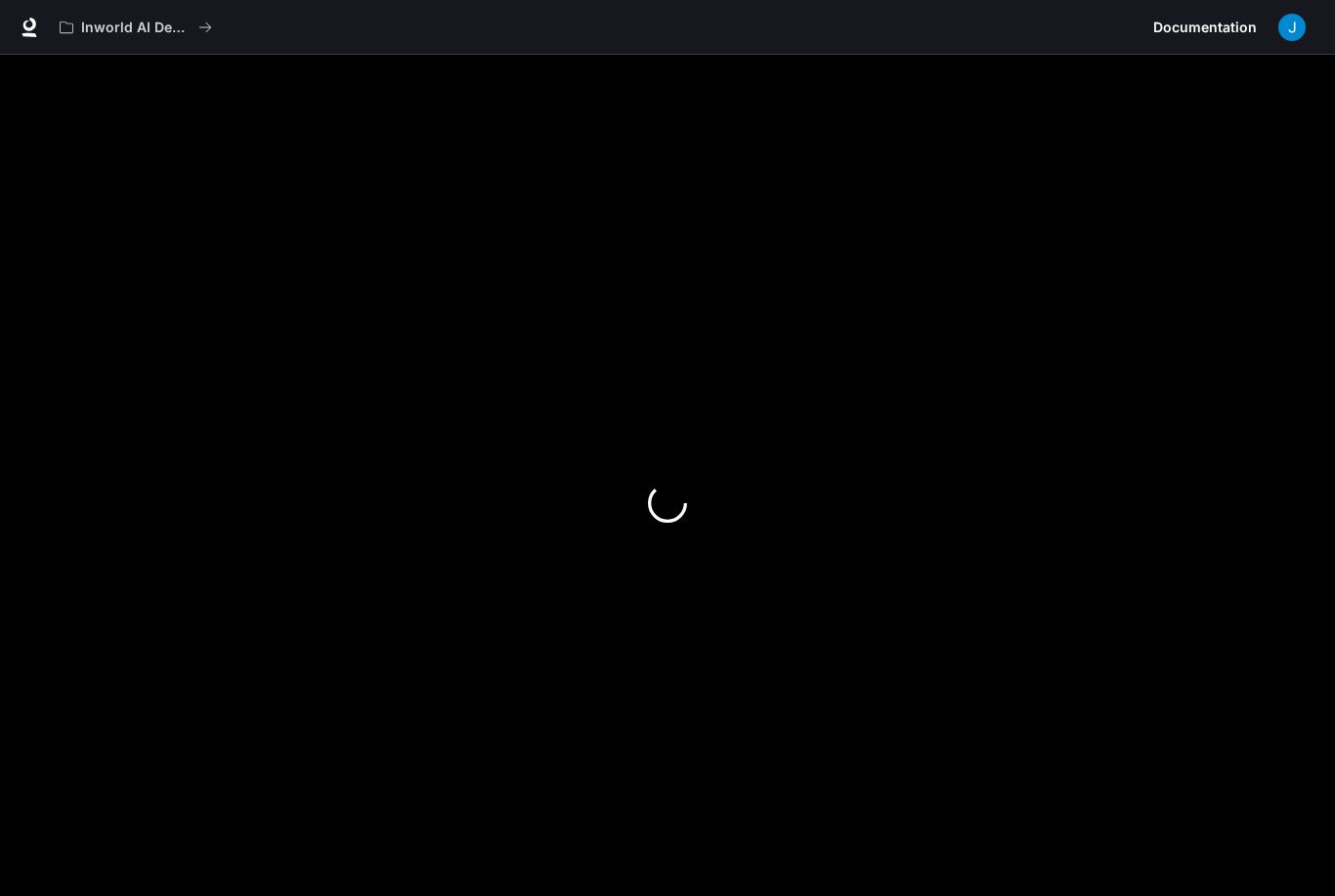 click at bounding box center (29, 27) 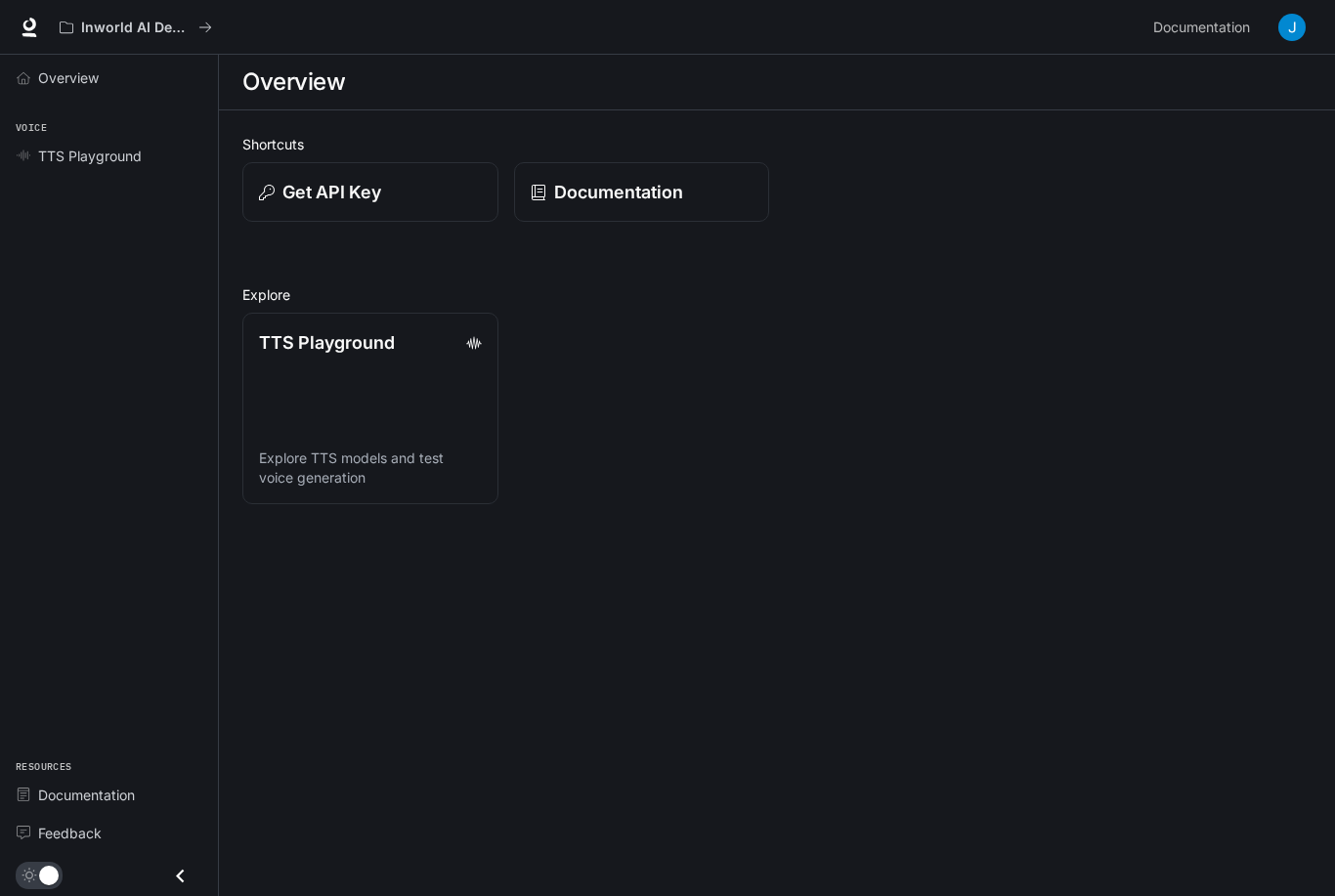 scroll, scrollTop: 0, scrollLeft: 0, axis: both 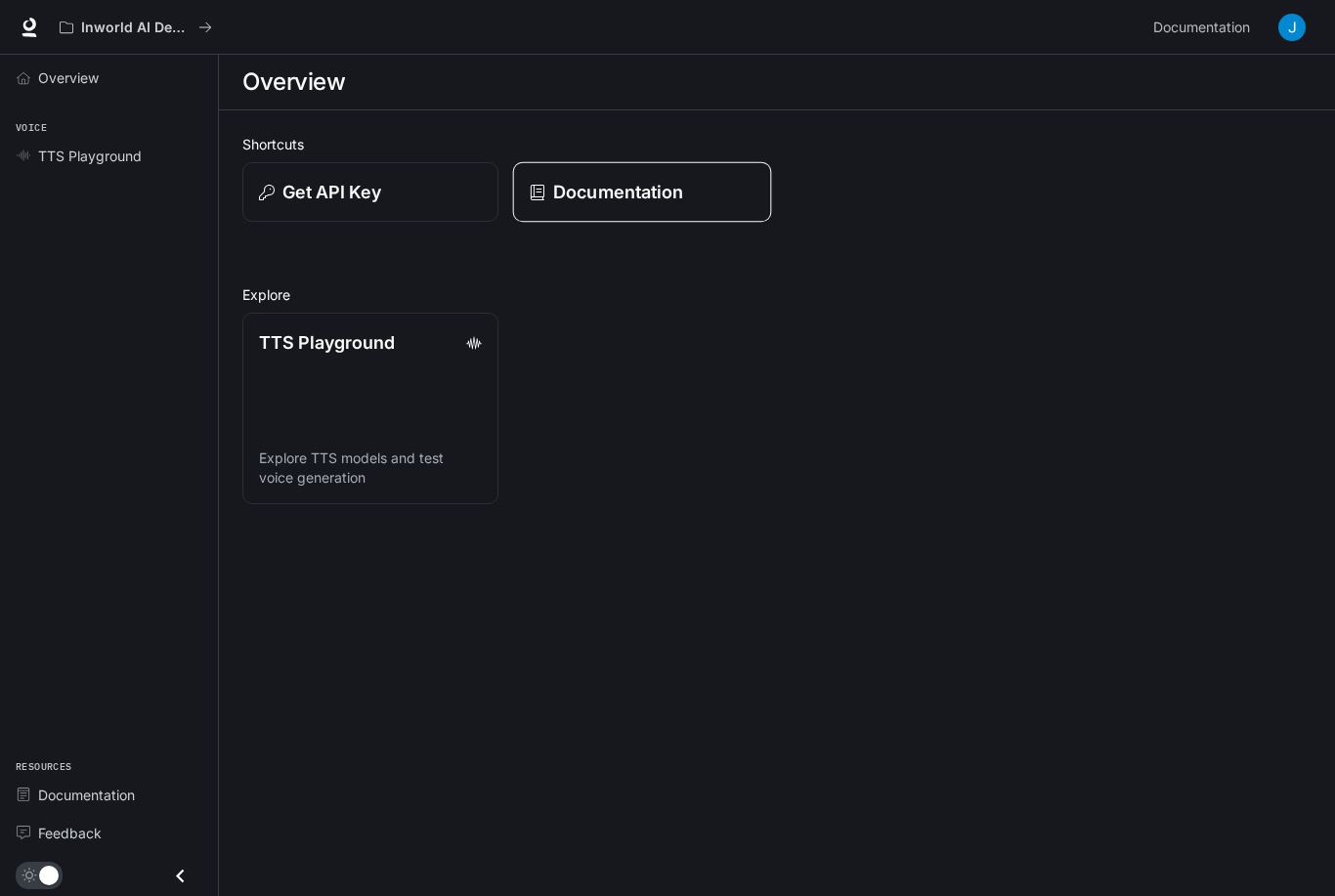 click on "Documentation" at bounding box center [618, 192] 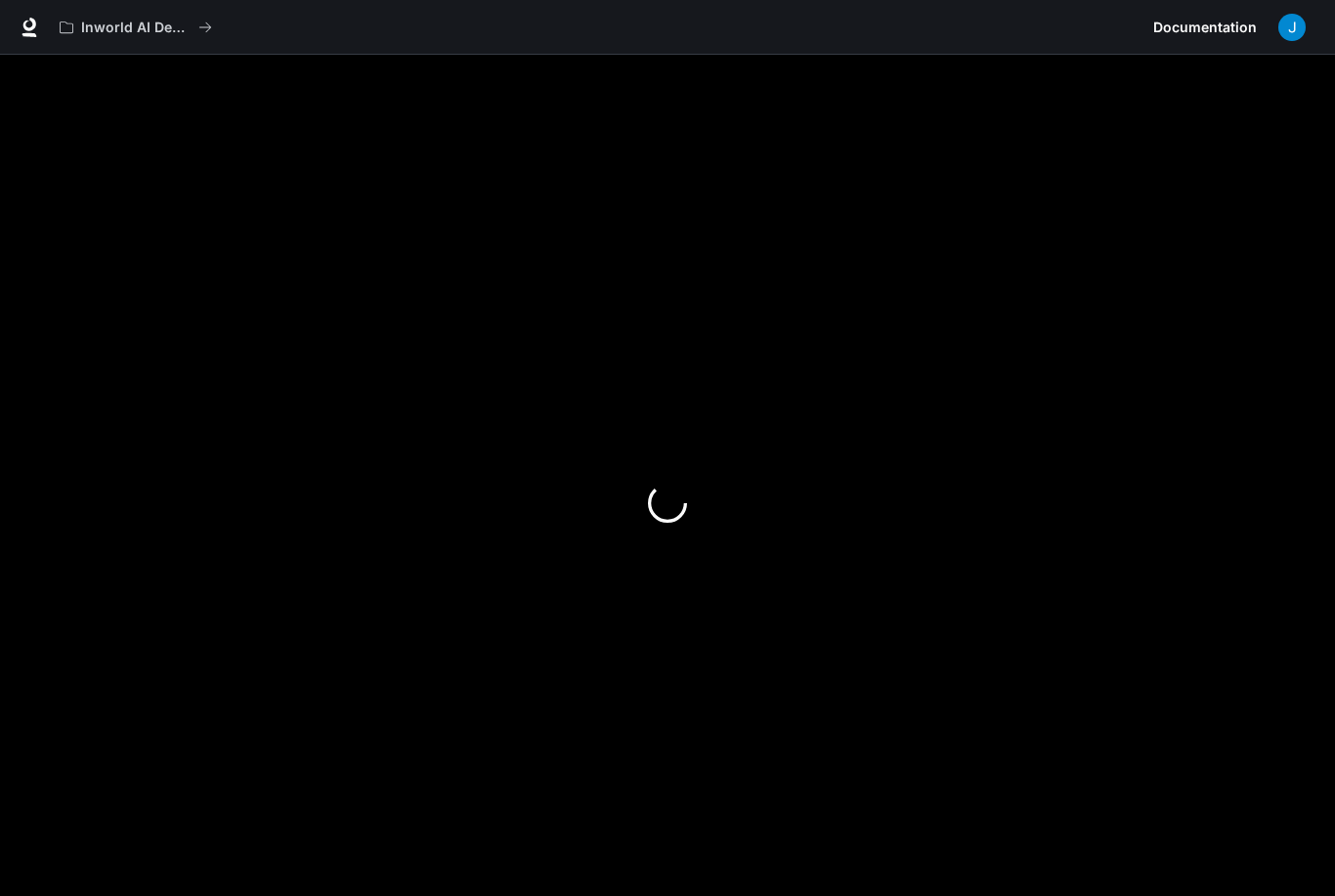 click on "Documentation" at bounding box center (1205, 27) 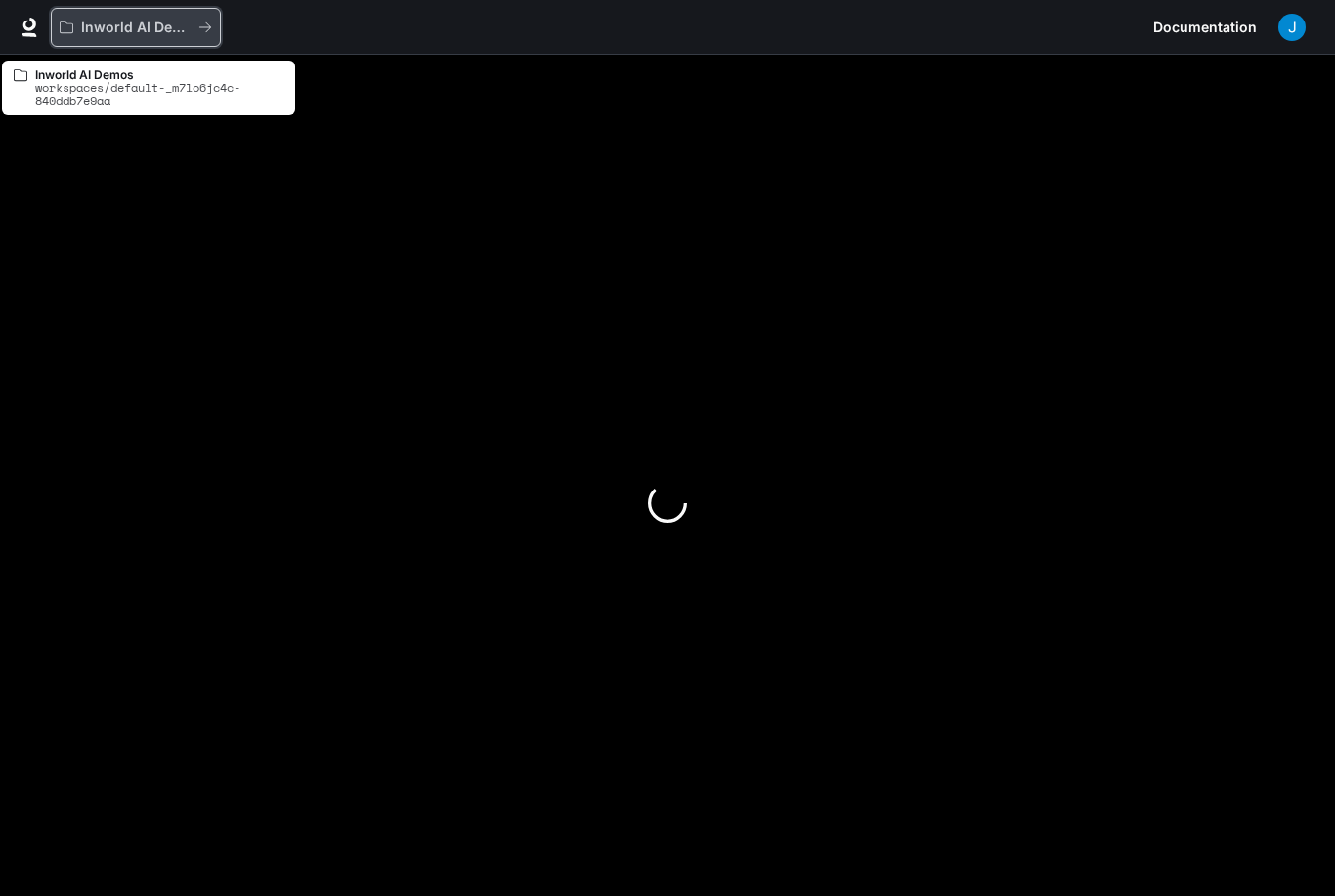 click on "Inworld AI Demos" at bounding box center (136, 27) 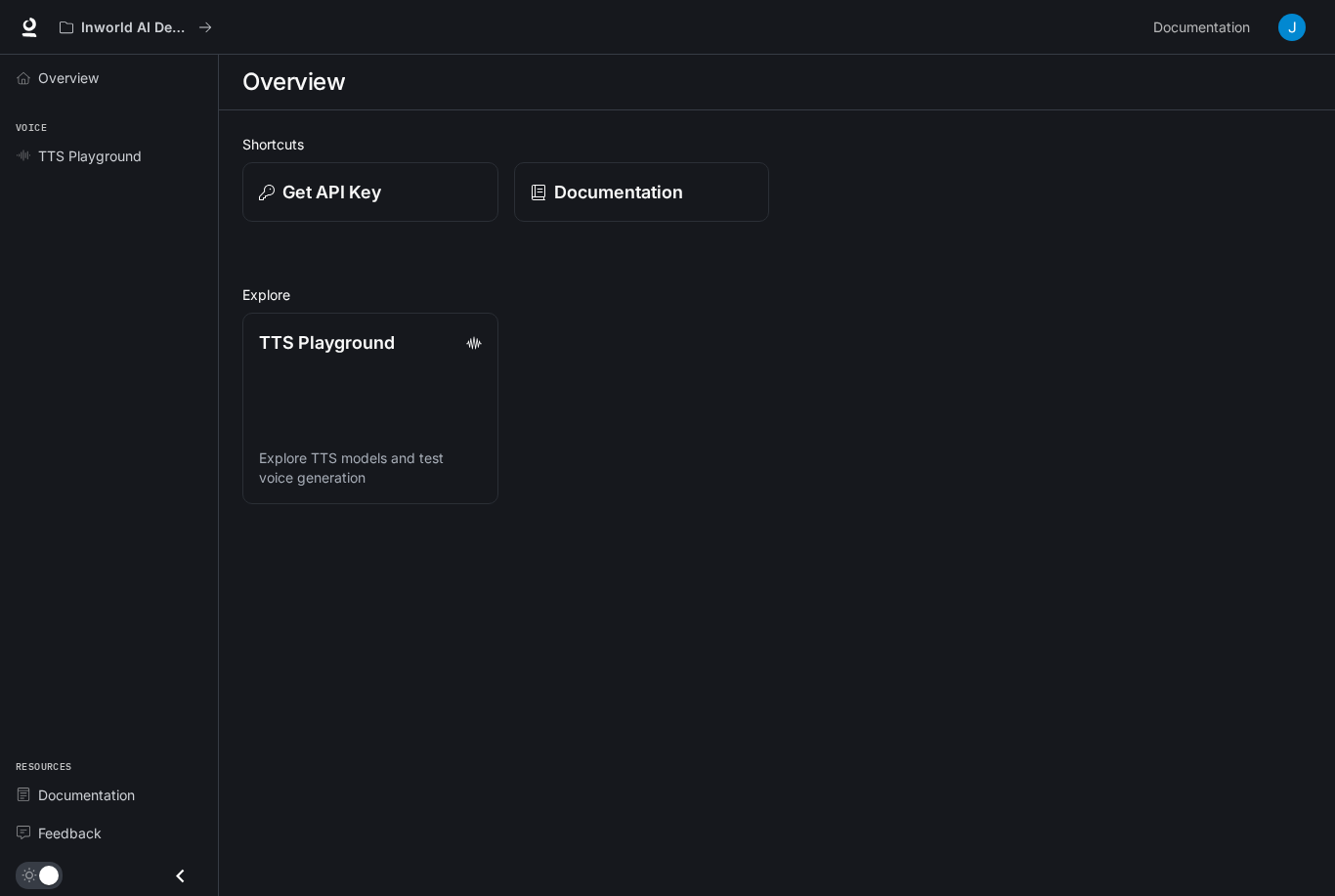 click on "Overview" at bounding box center [293, 82] 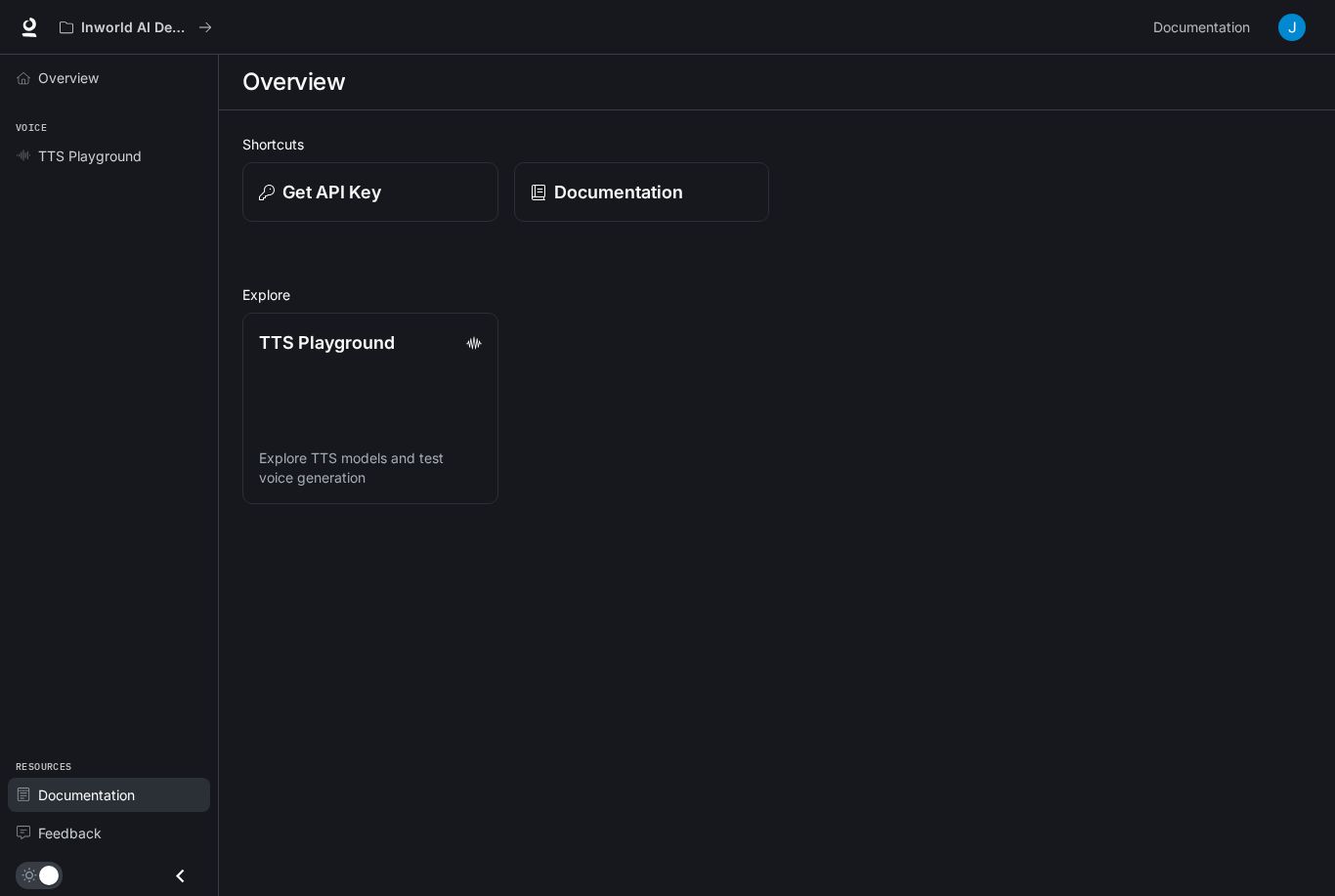 click on "Documentation" at bounding box center (86, 794) 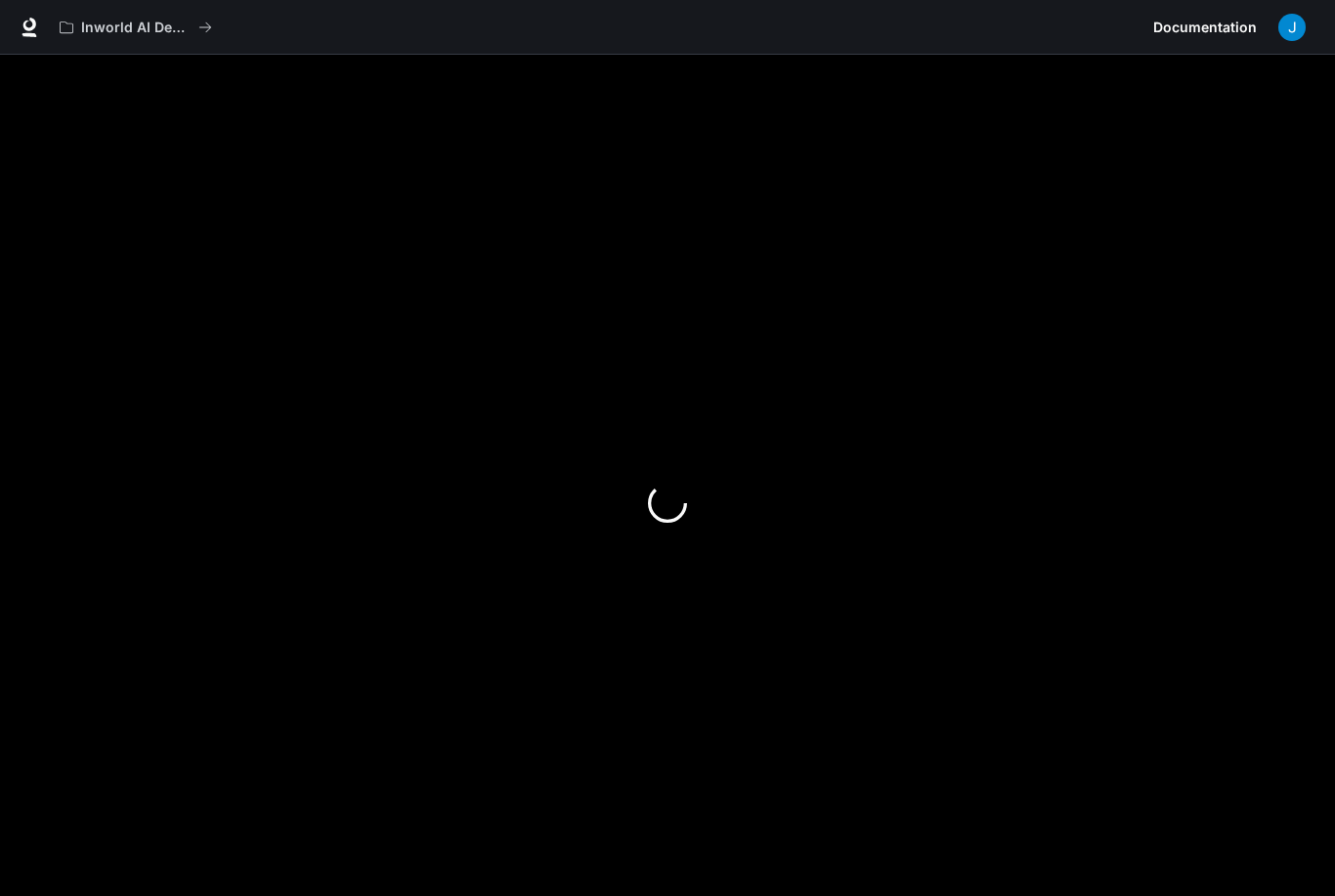 scroll, scrollTop: 0, scrollLeft: 0, axis: both 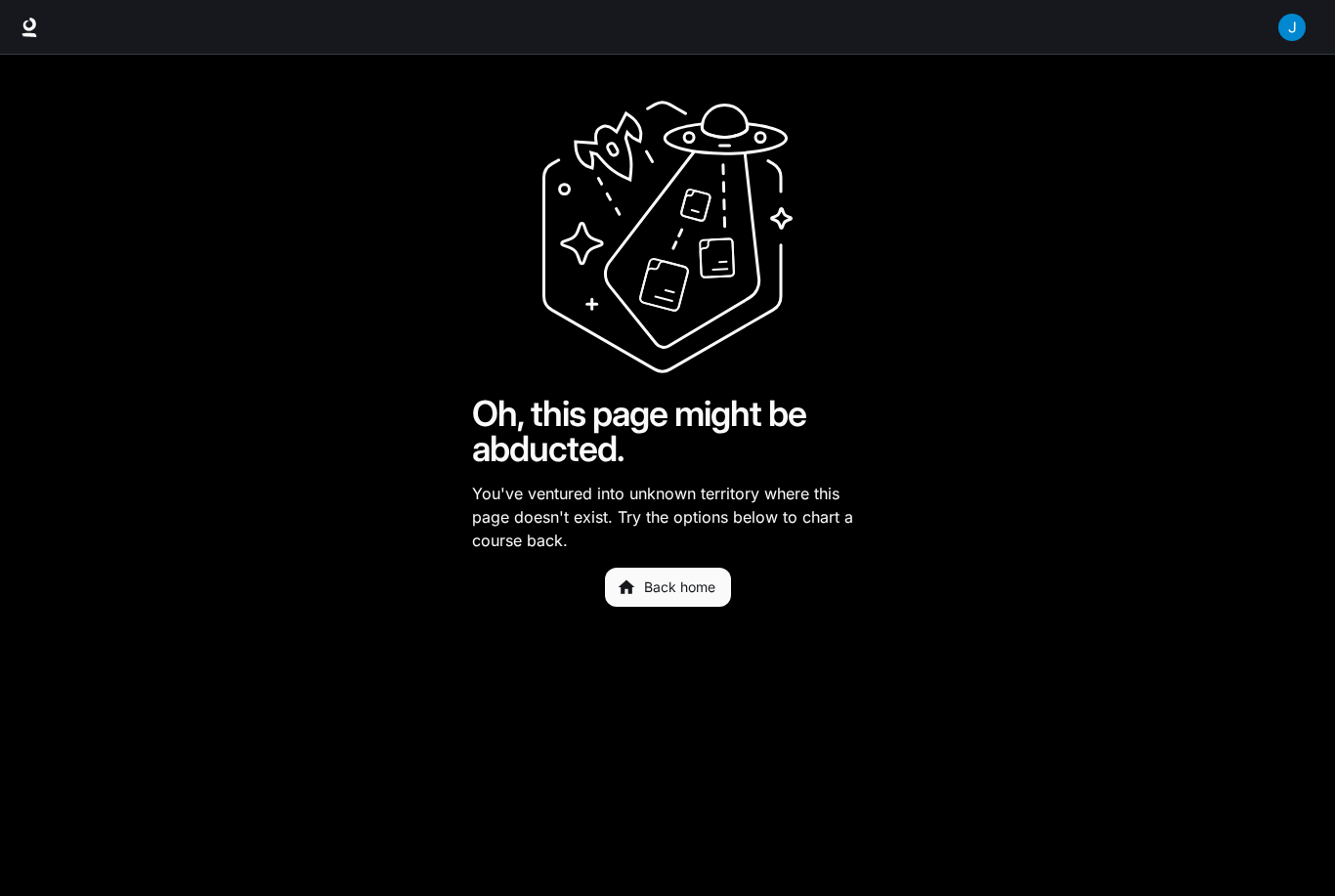 click at bounding box center (1292, 27) 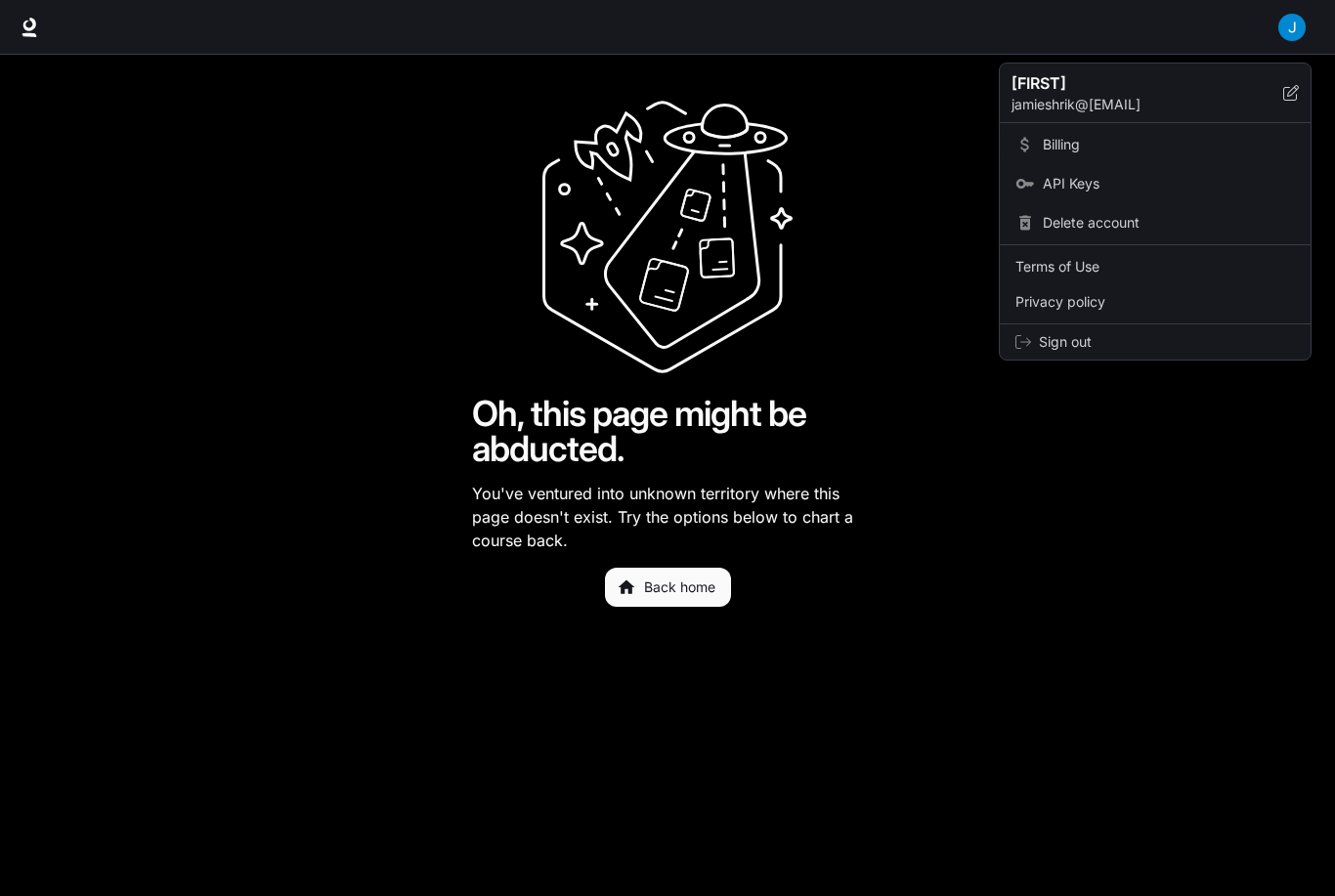 click on "Billing" at bounding box center (1169, 145) 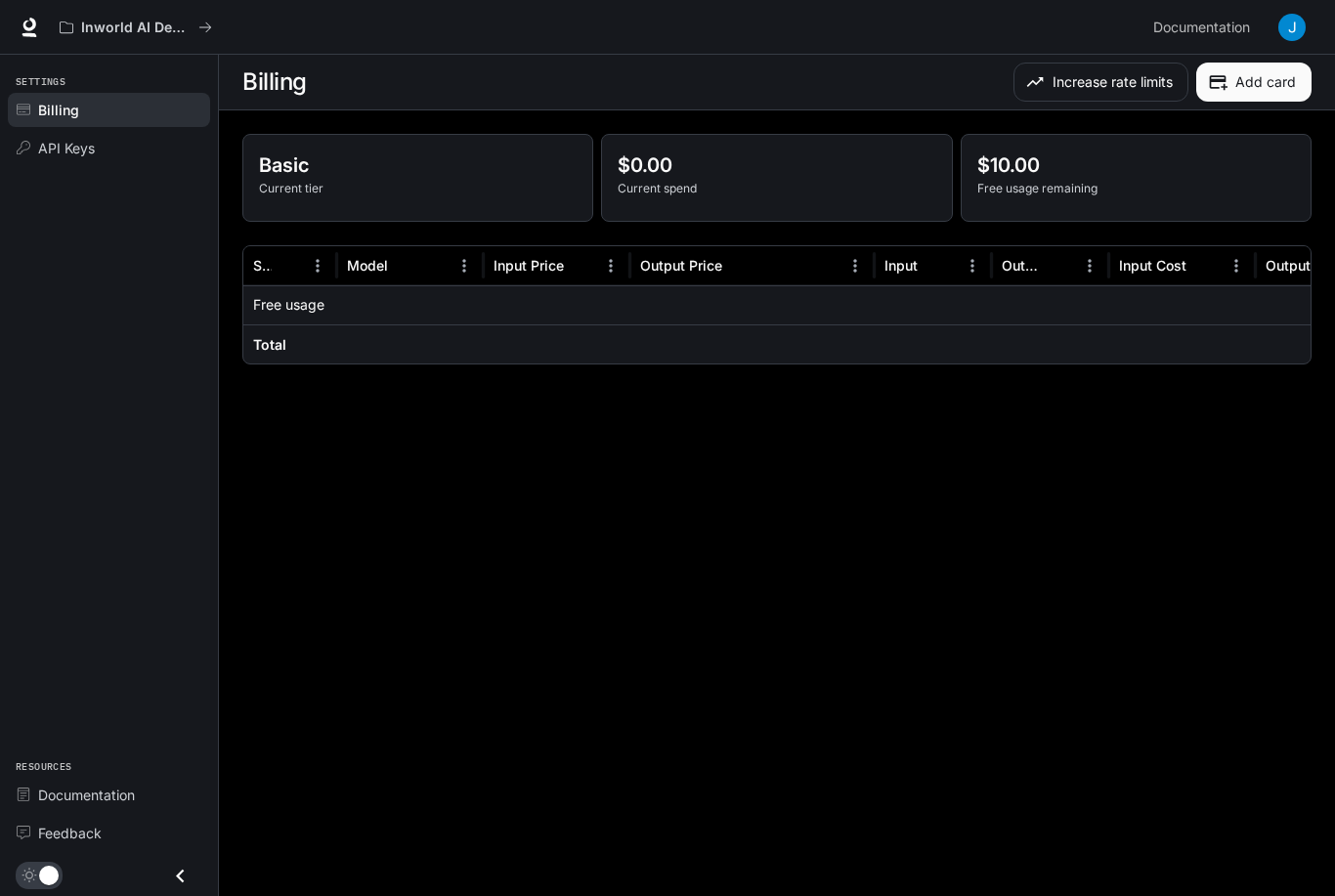 click at bounding box center (410, 305) 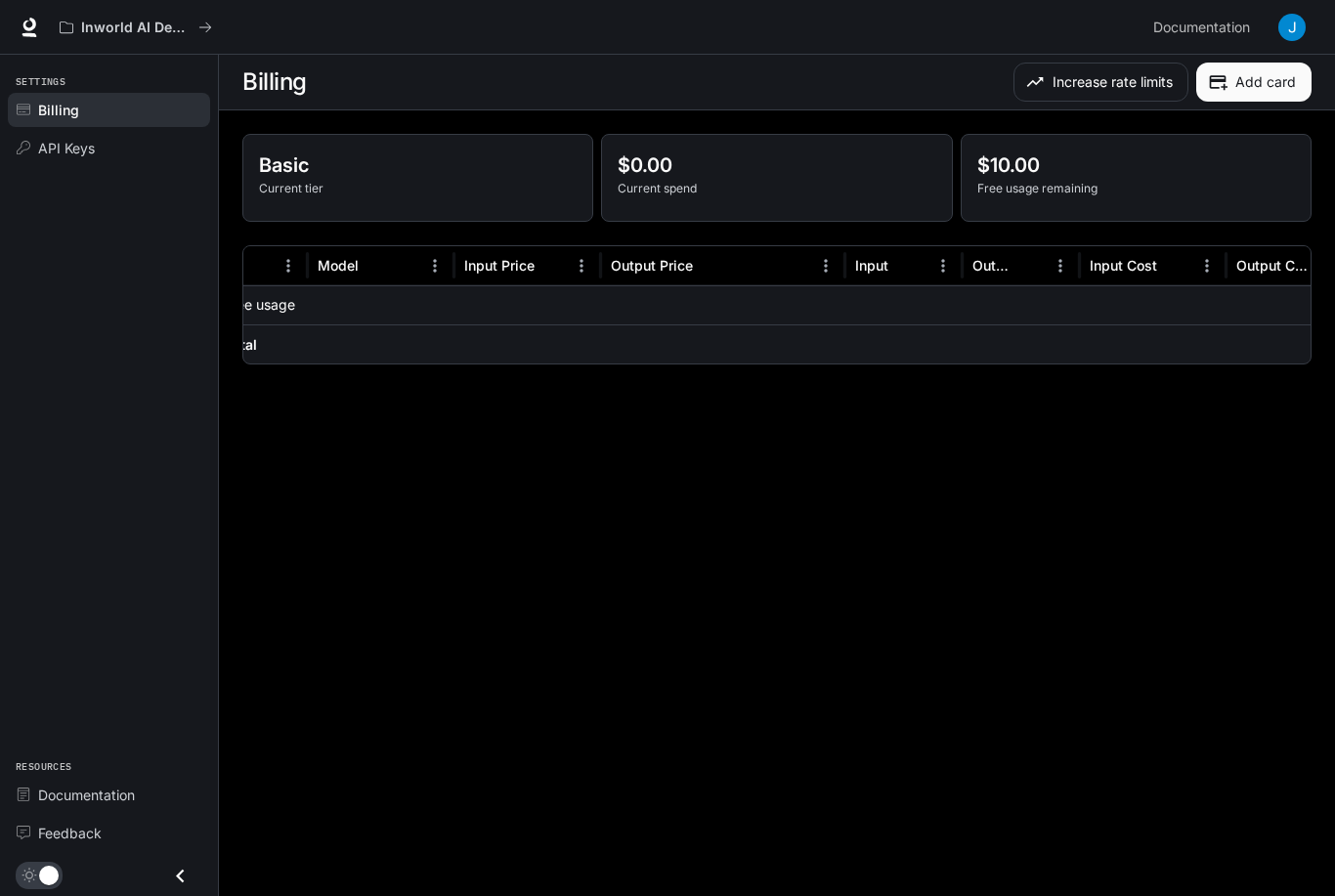 scroll, scrollTop: 0, scrollLeft: 104, axis: horizontal 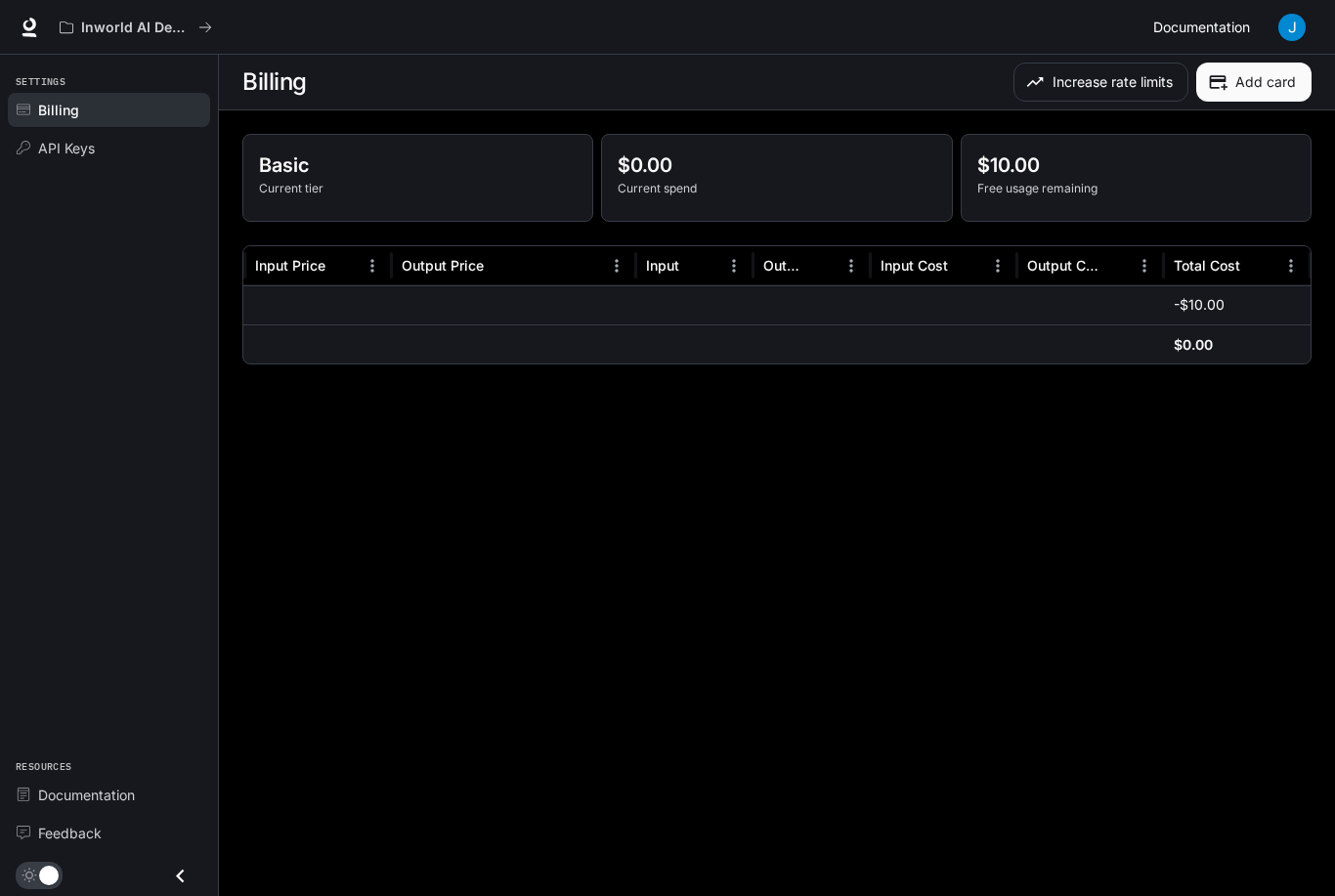 click on "Documentation" at bounding box center [1201, 27] 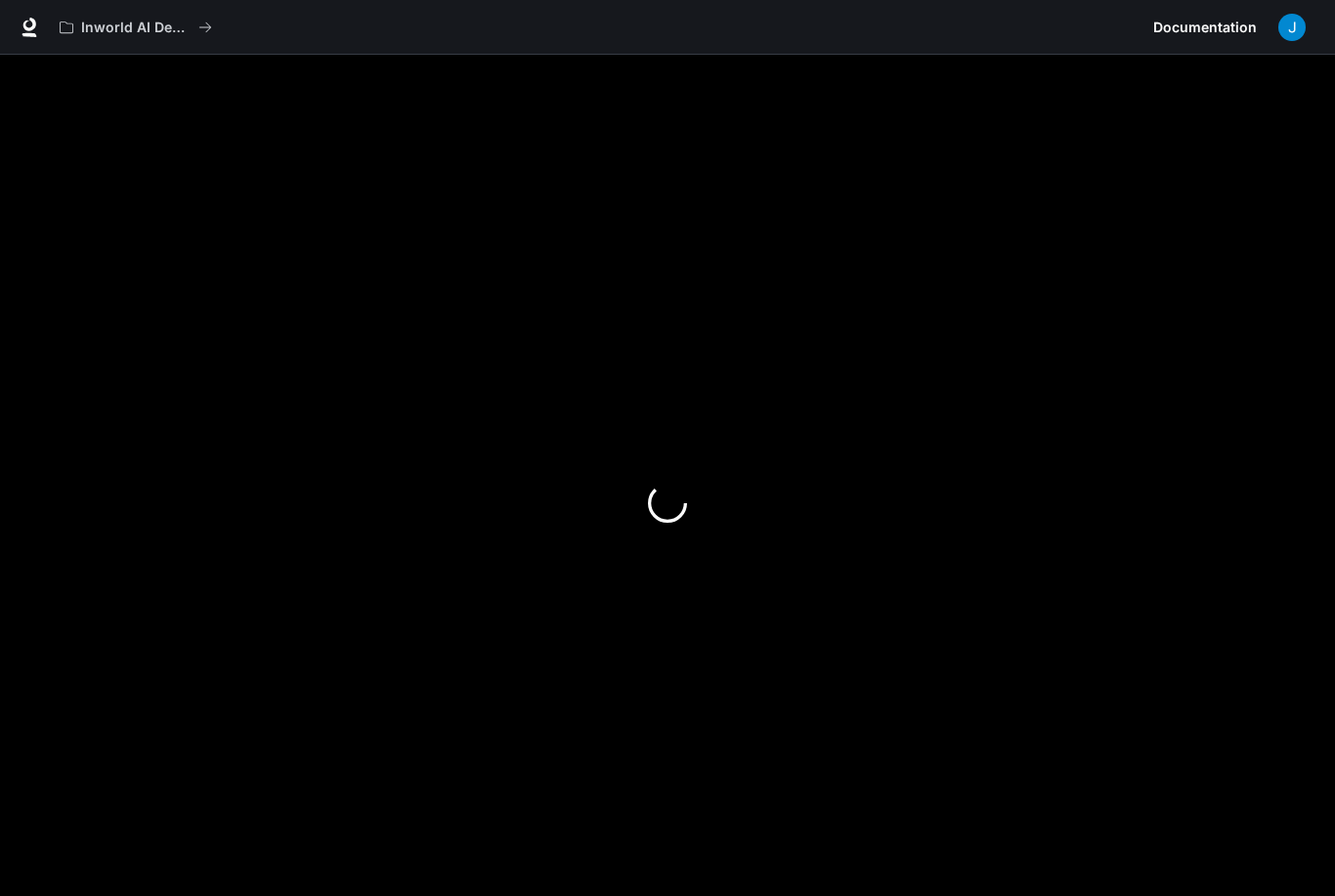 click at bounding box center [1292, 27] 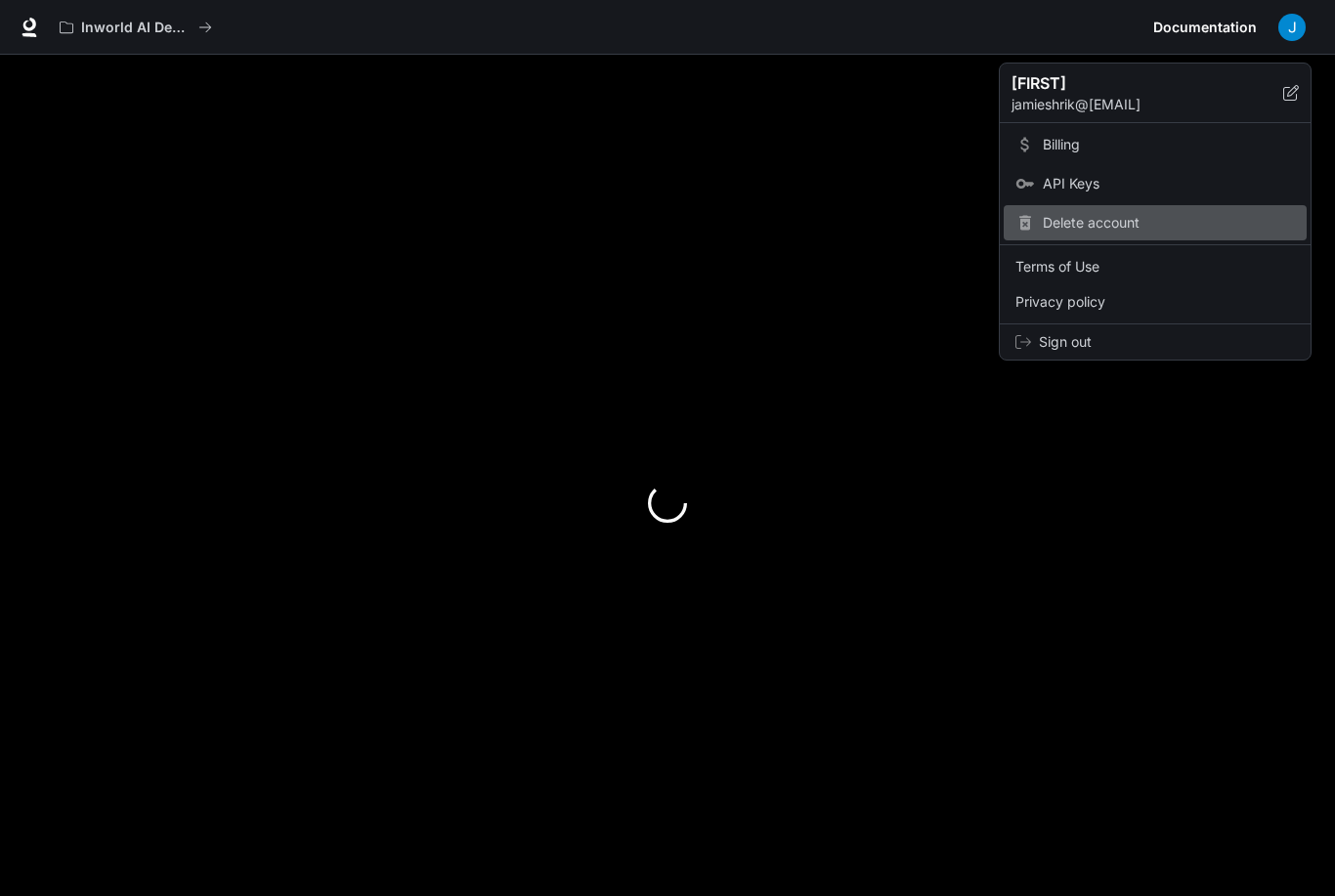 click on "Delete account" at bounding box center (1169, 223) 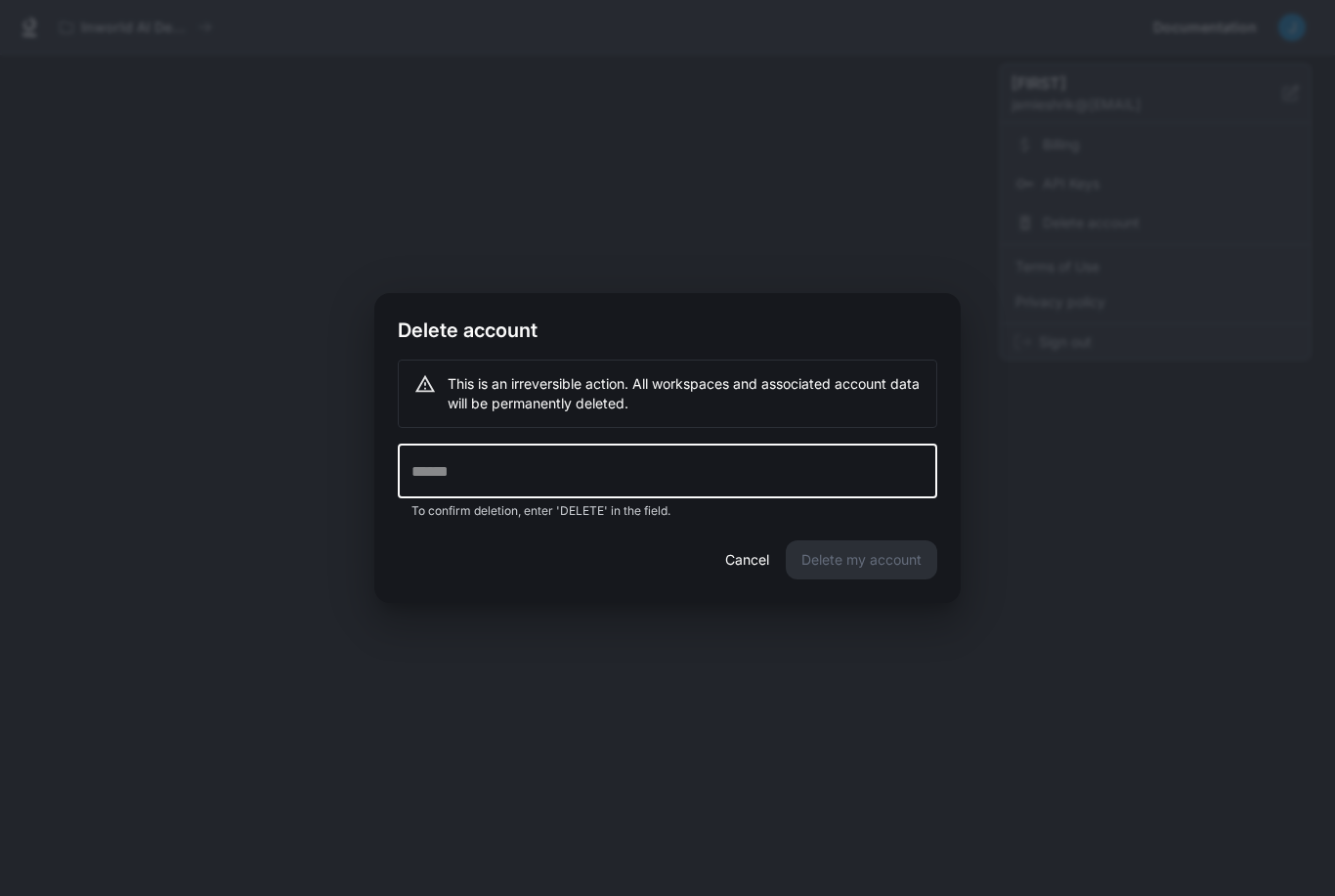 click at bounding box center (668, 471) 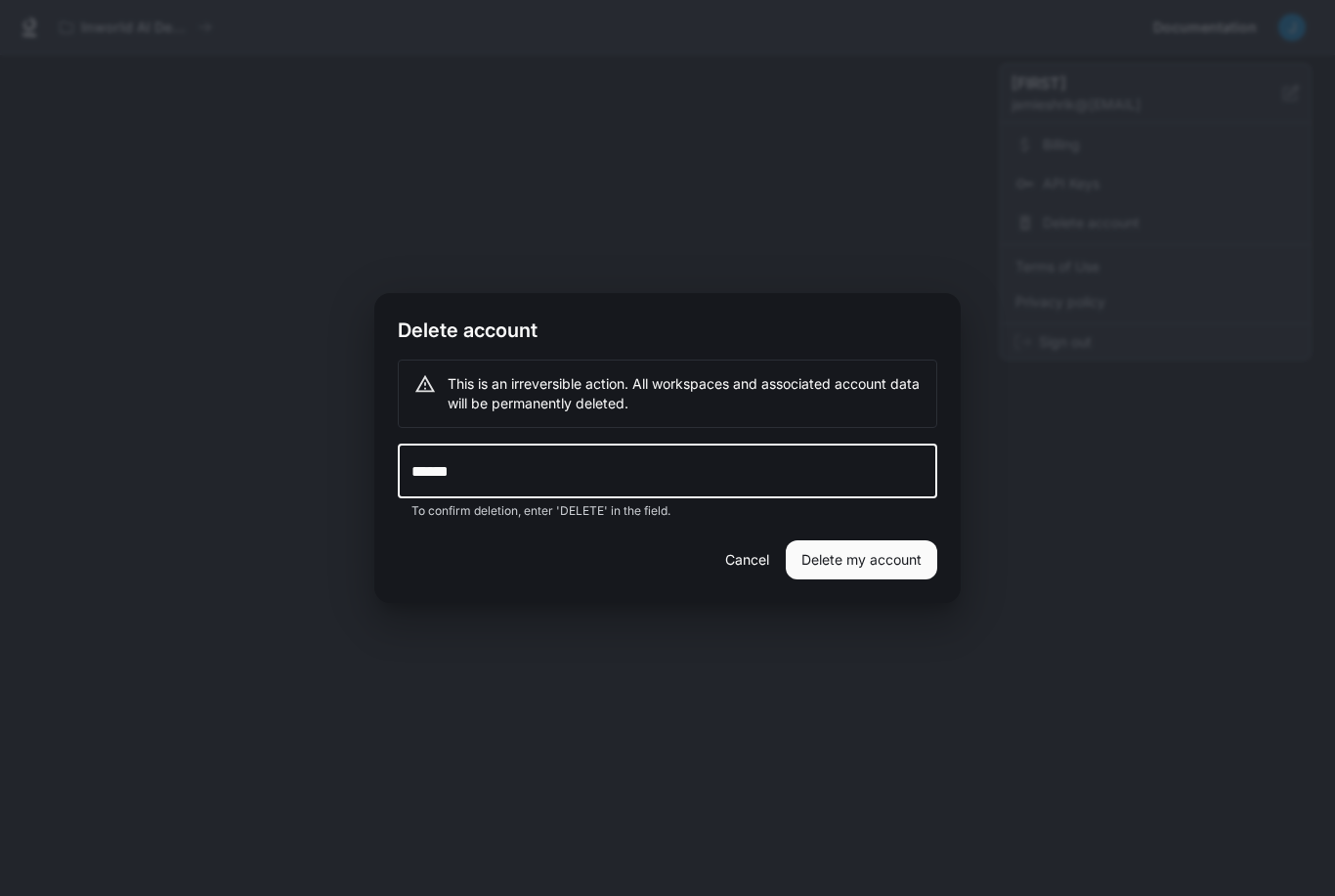 type on "******" 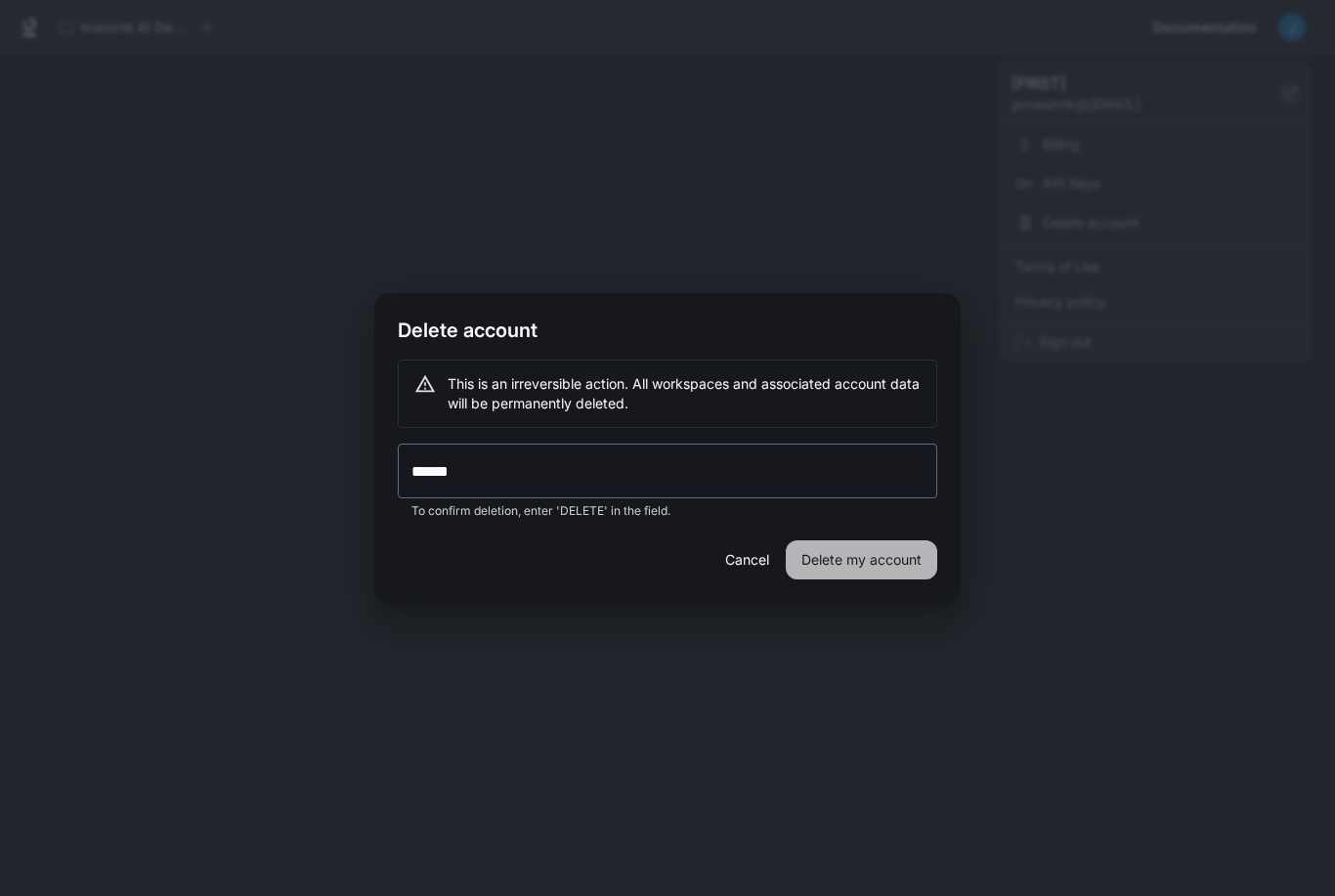 click on "Delete my account" at bounding box center [861, 560] 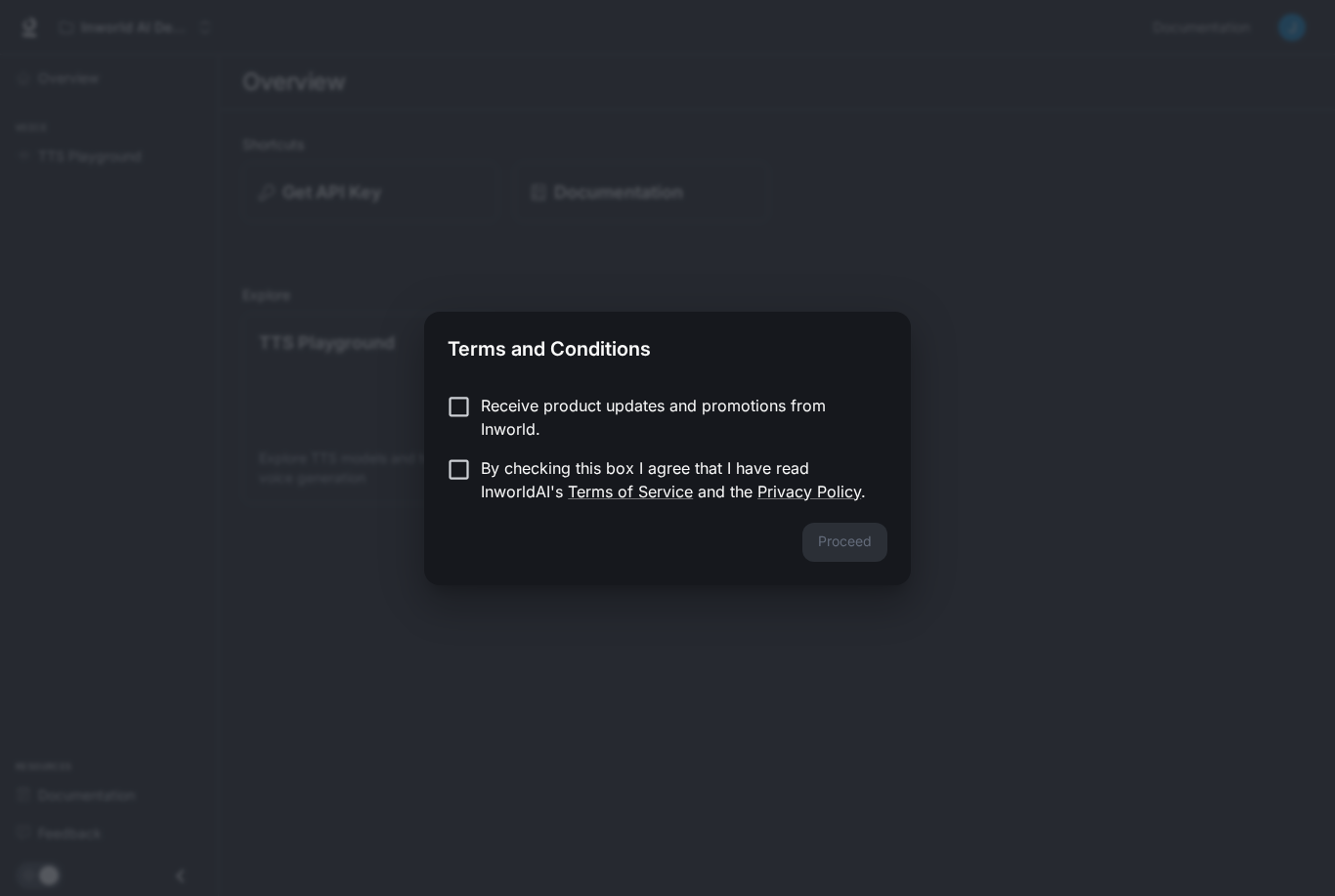 scroll, scrollTop: 0, scrollLeft: 0, axis: both 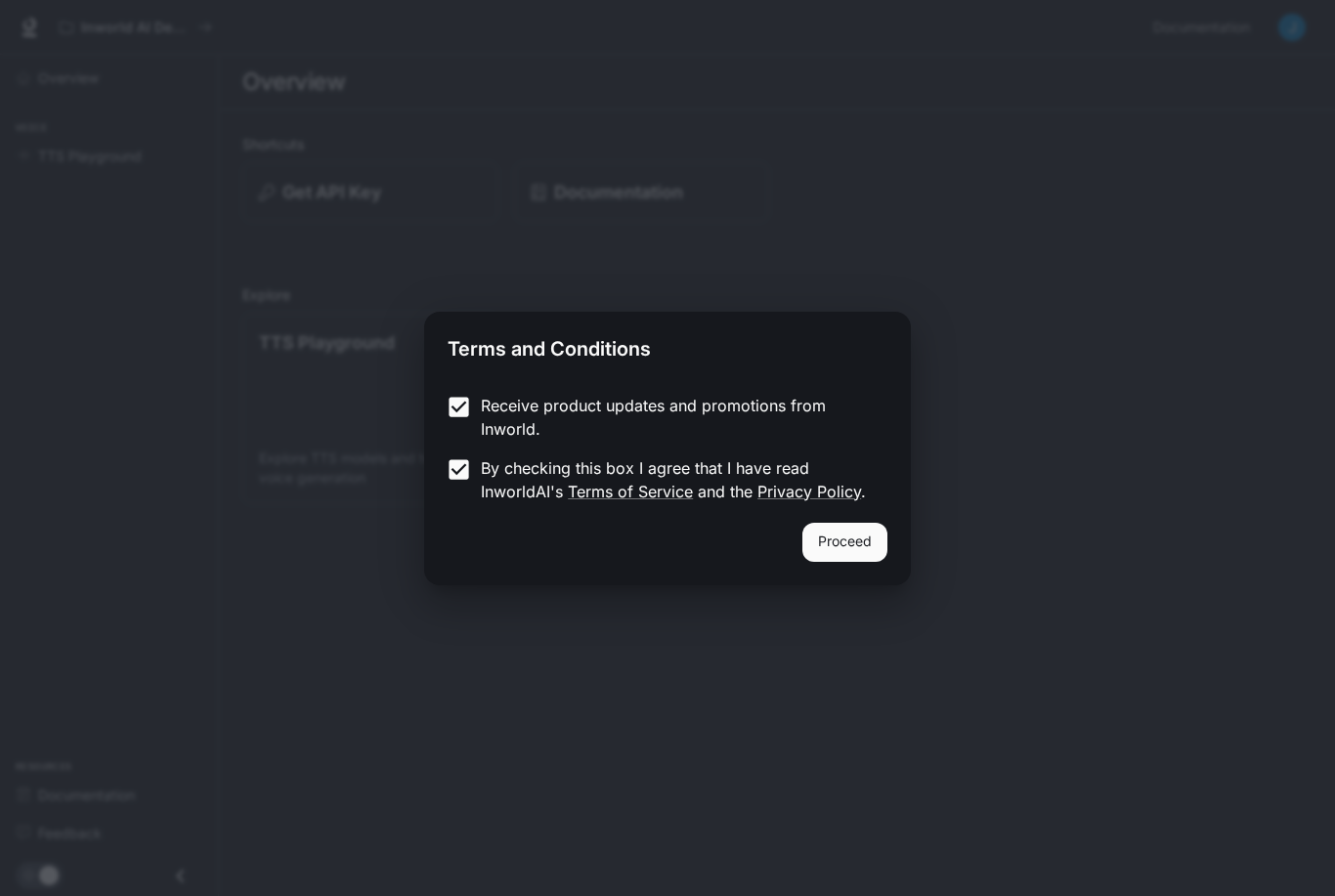 click on "Proceed" at bounding box center (844, 542) 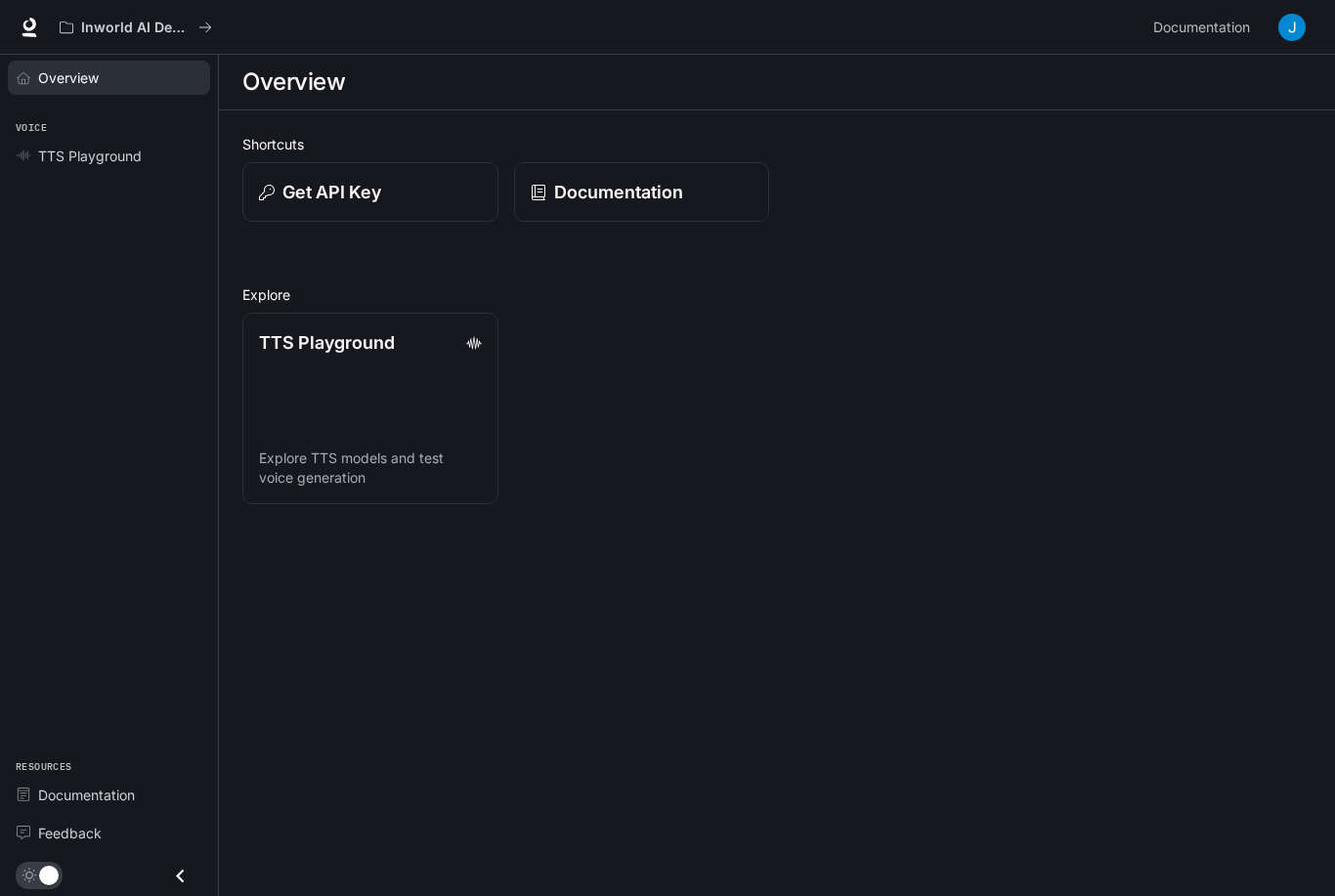 click on "Overview" at bounding box center [68, 77] 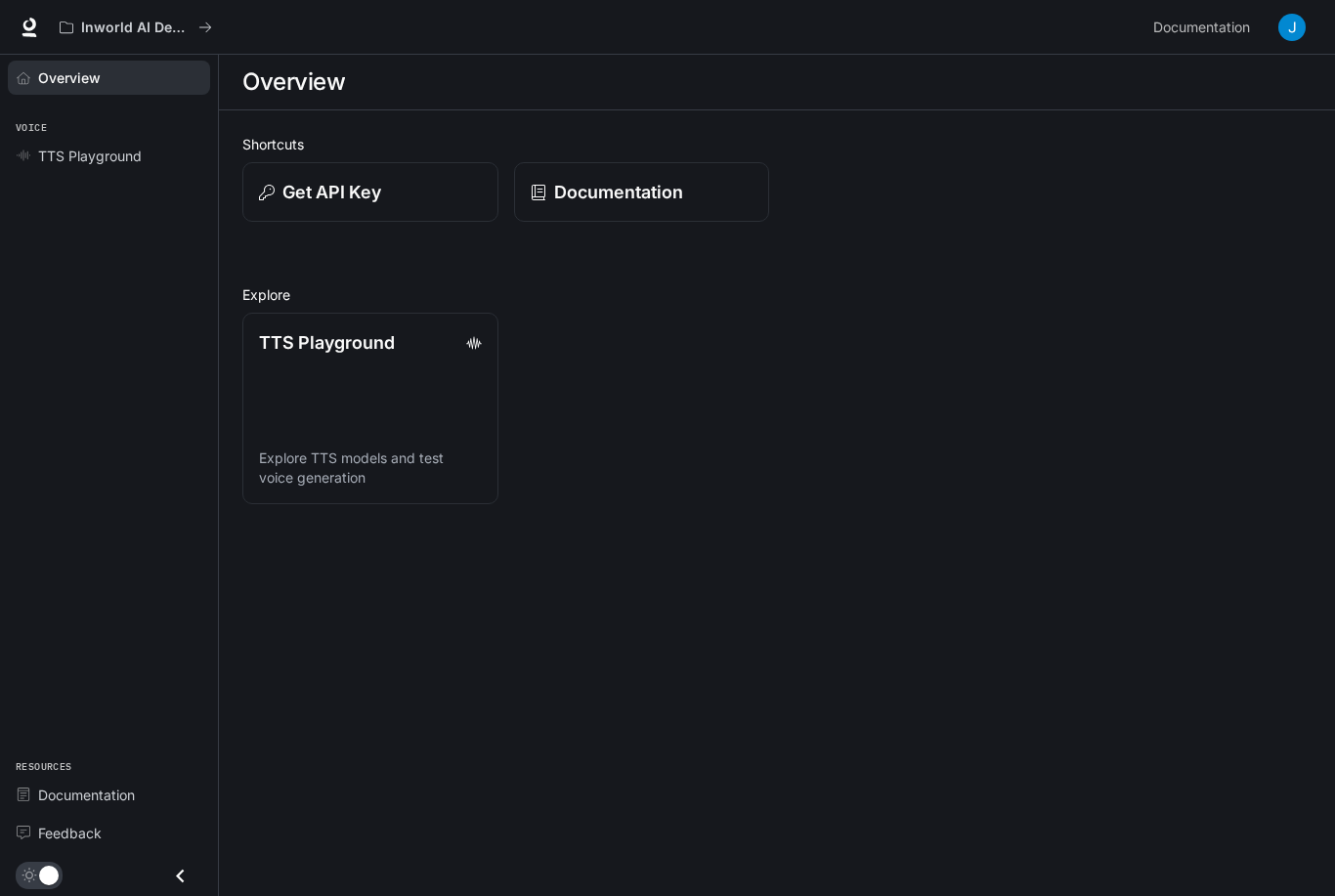 click on "Overview" at bounding box center [108, 77] 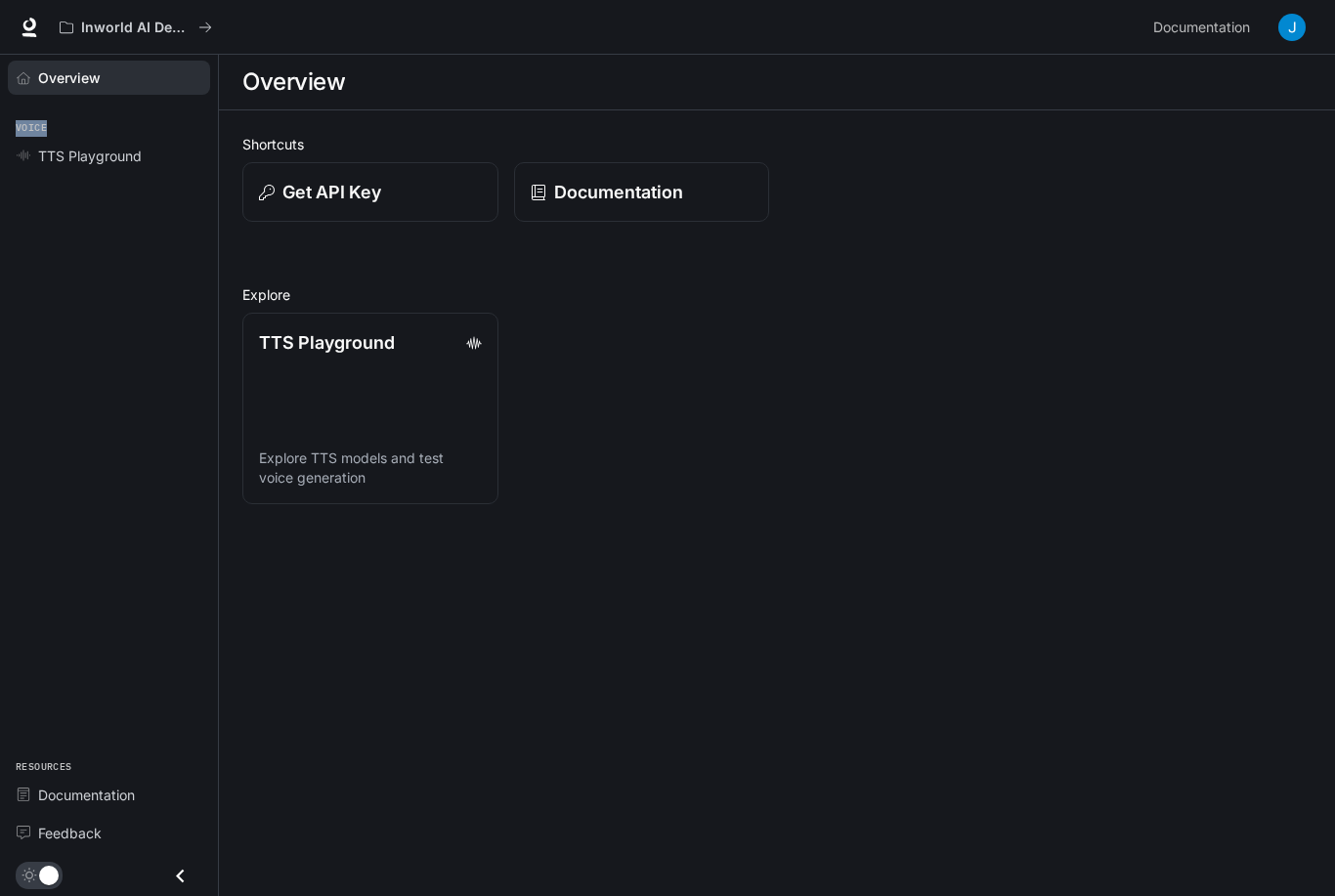 click on "Voice TTS Playground" at bounding box center (108, 140) 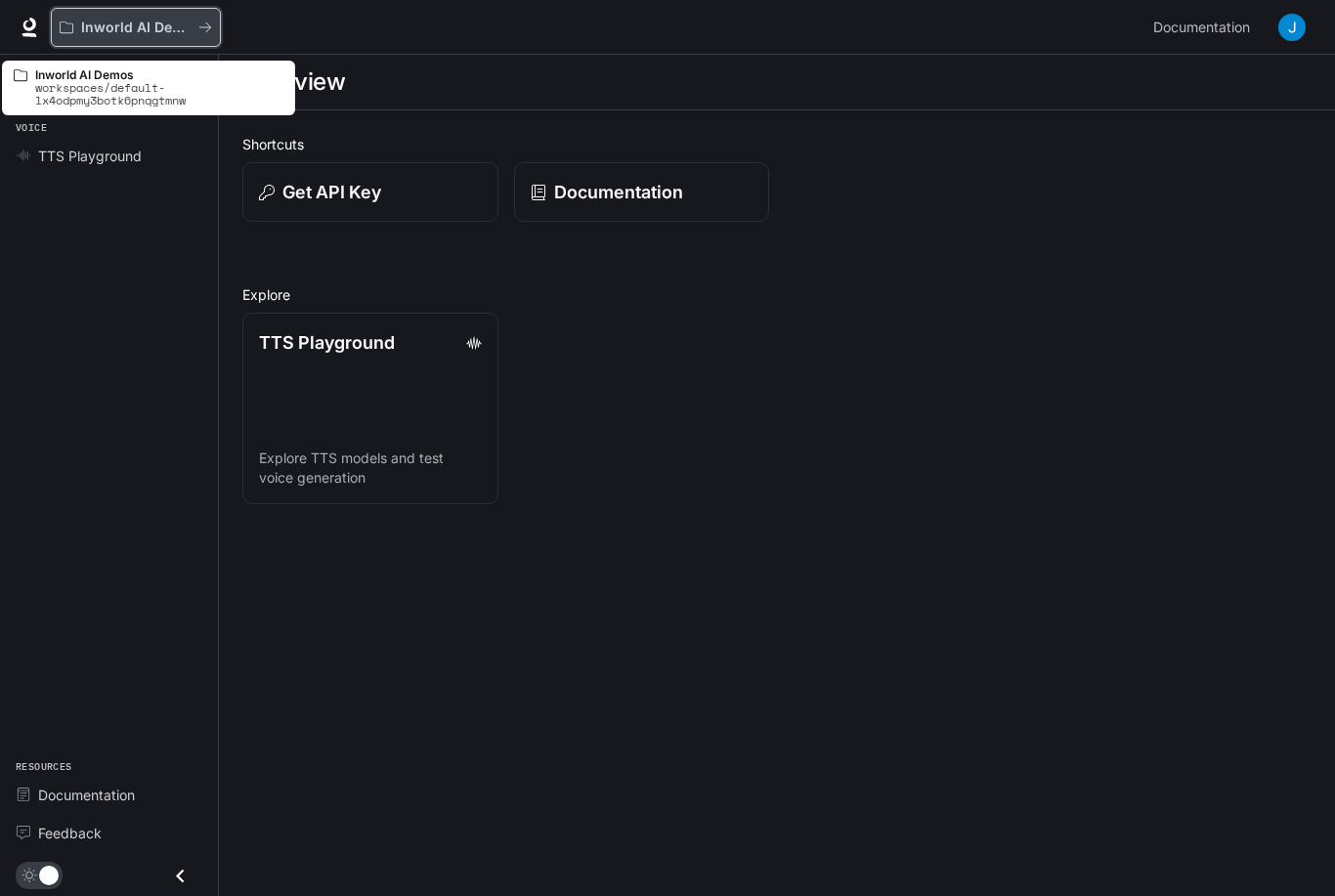 click at bounding box center (205, 27) 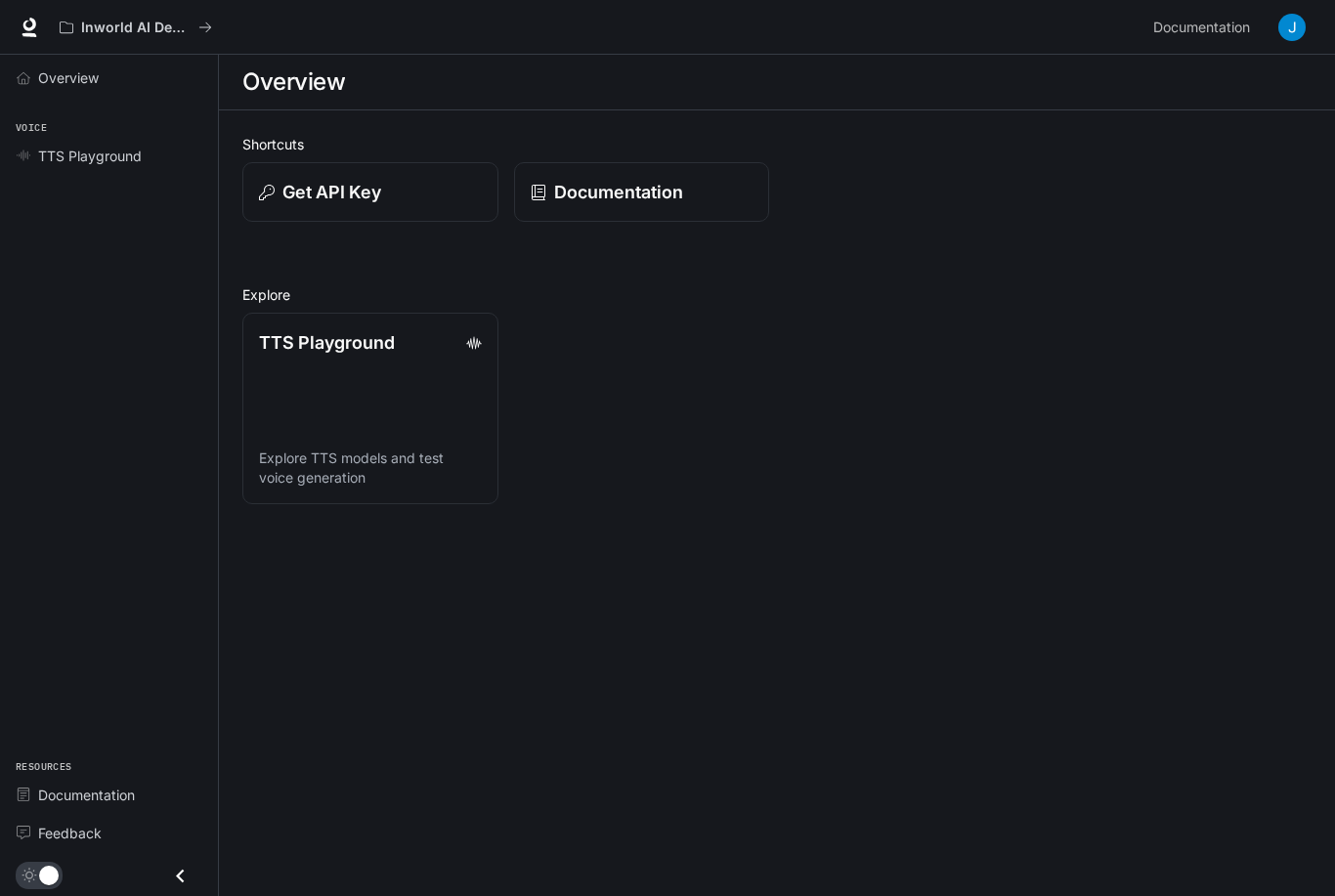 click at bounding box center [1292, 27] 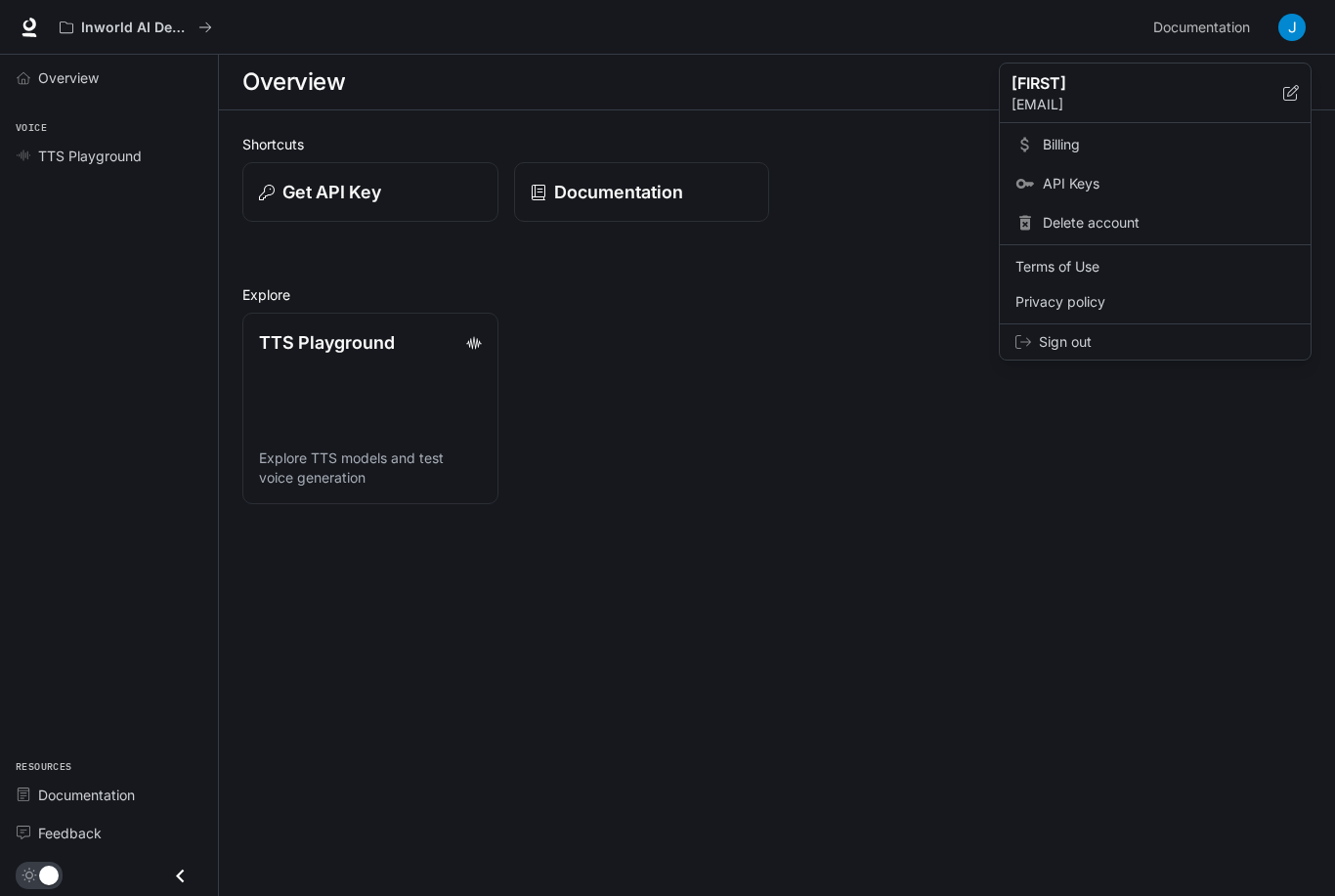 click at bounding box center [668, 448] 